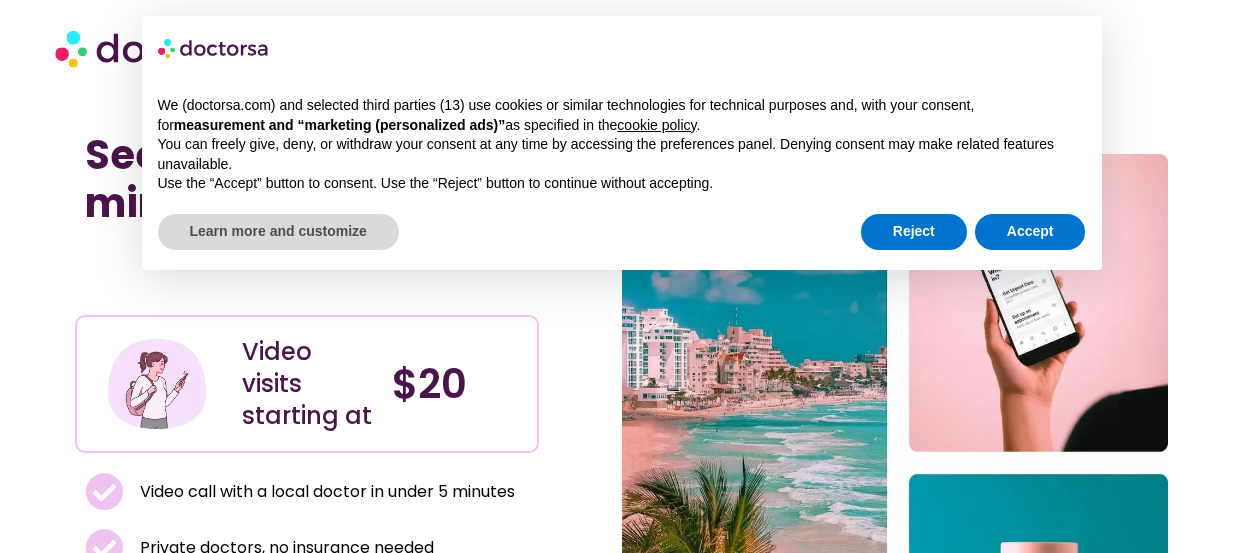 scroll, scrollTop: 0, scrollLeft: 0, axis: both 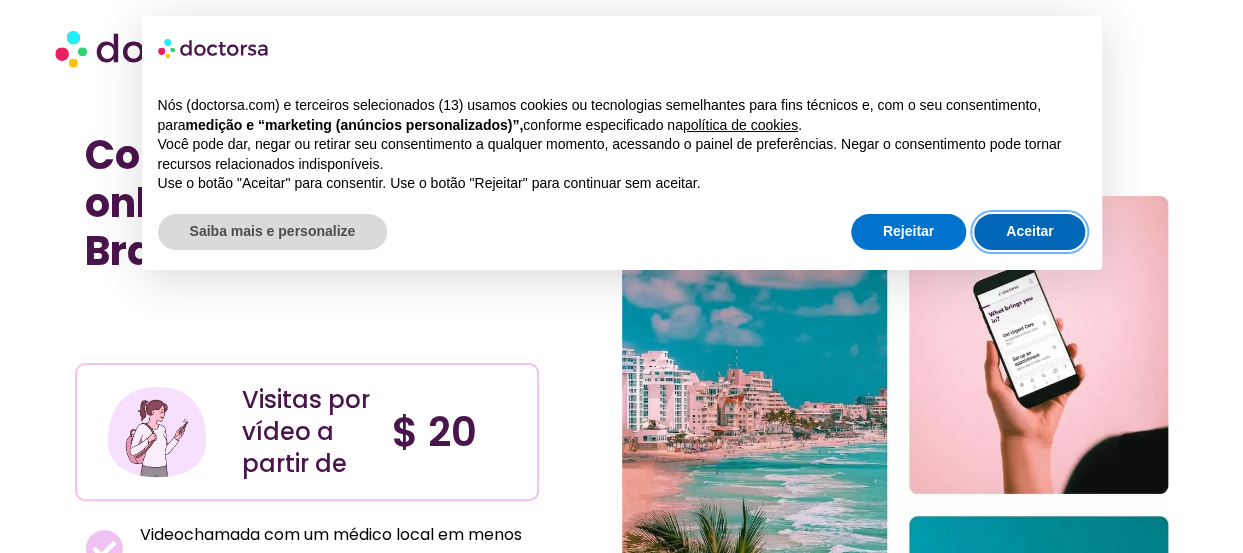 click on "Aceitar" at bounding box center [1029, 231] 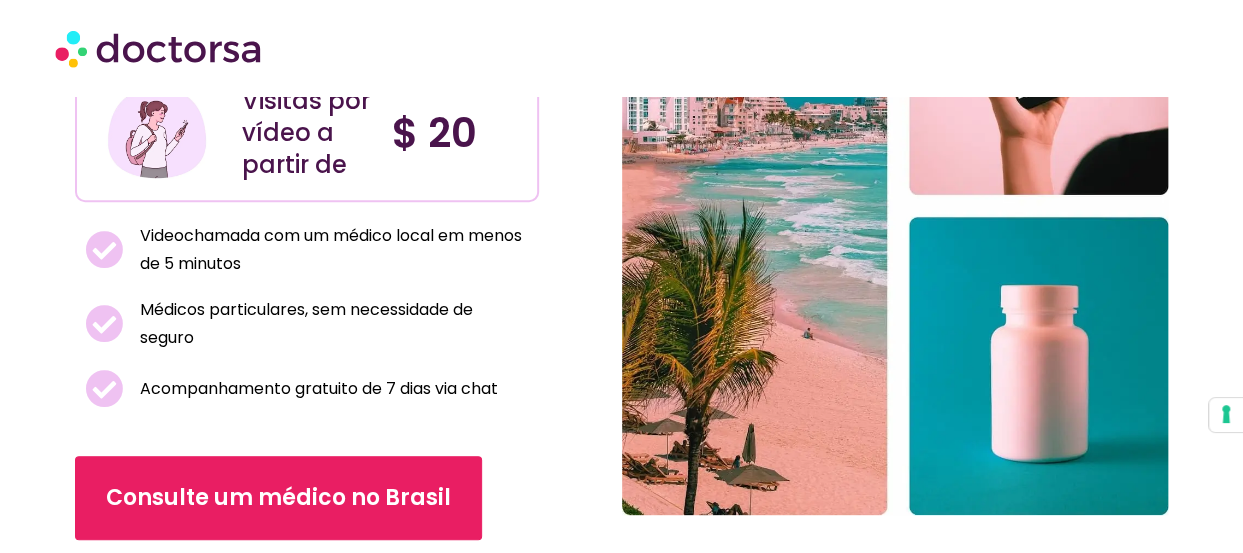 scroll, scrollTop: 399, scrollLeft: 0, axis: vertical 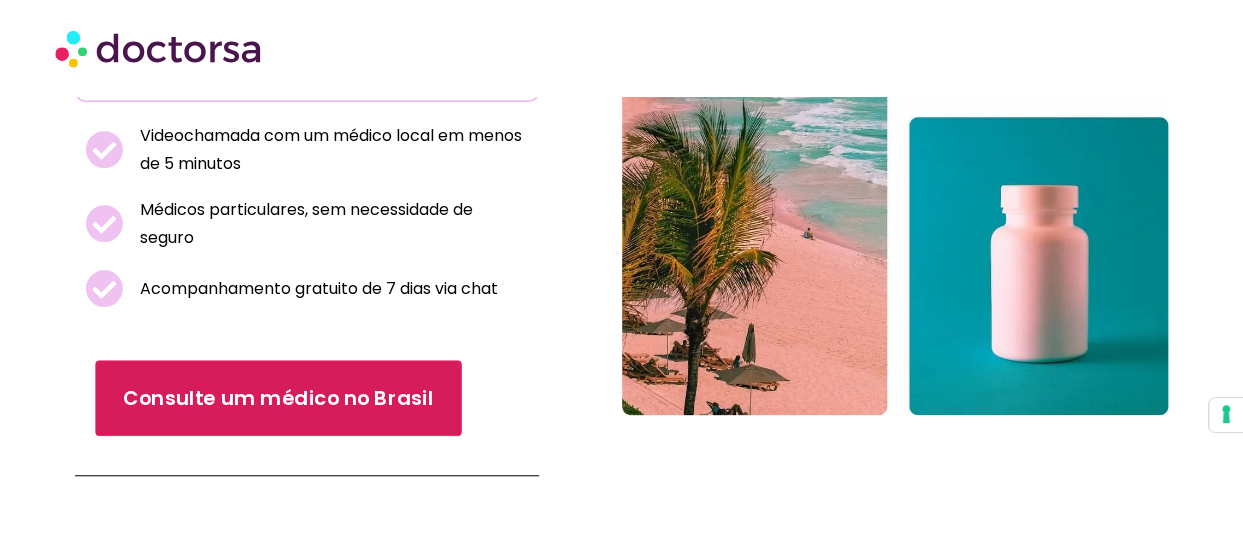 click on "Consulte um médico no Brasil" at bounding box center (278, 398) 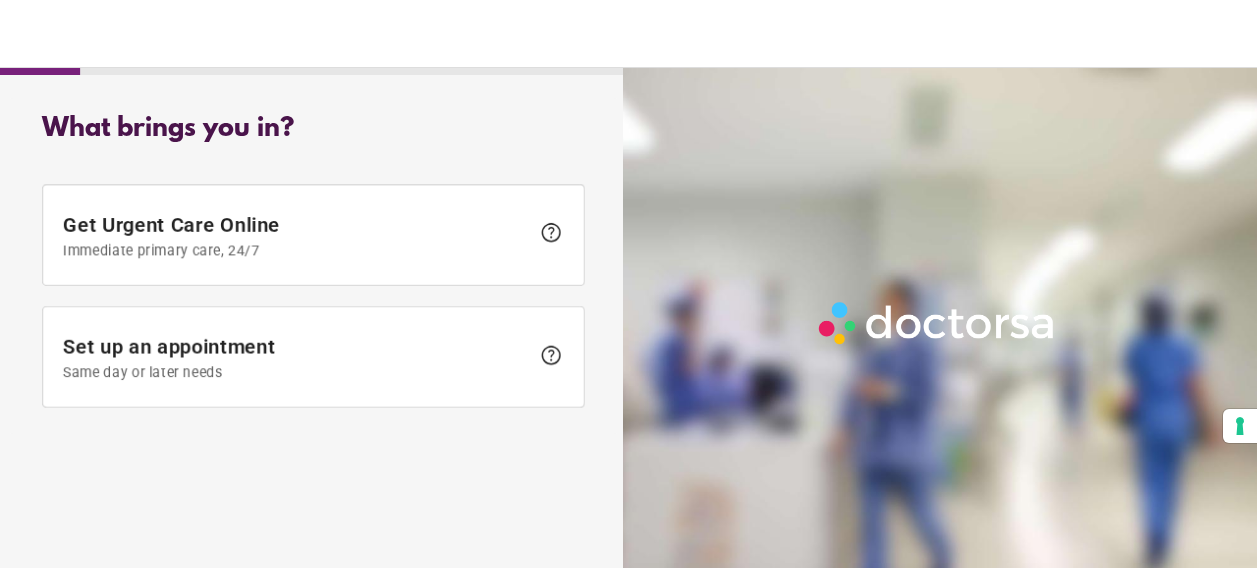 scroll, scrollTop: 0, scrollLeft: 0, axis: both 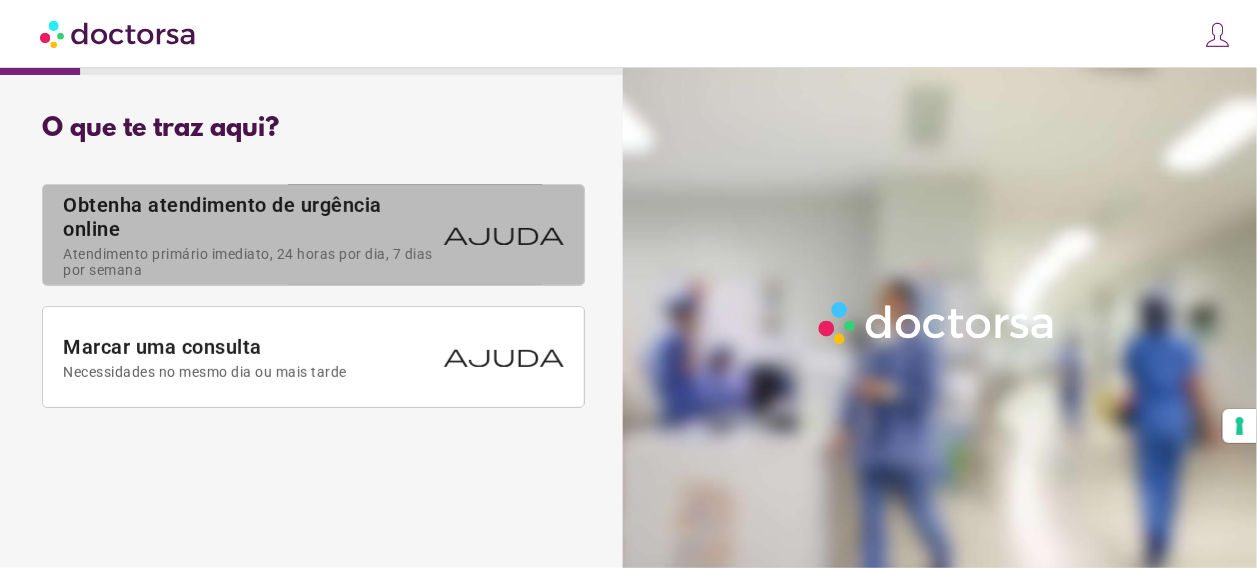 click on "ajuda" at bounding box center (499, 235) 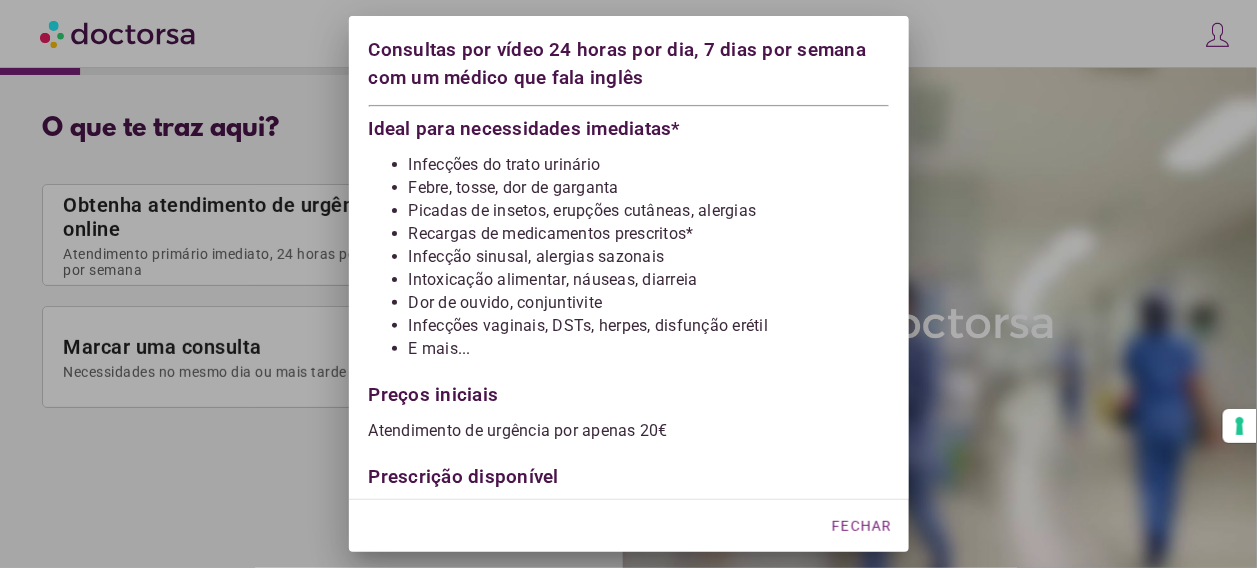 click on "Atendimento de urgência por apenas 20€" at bounding box center [519, 430] 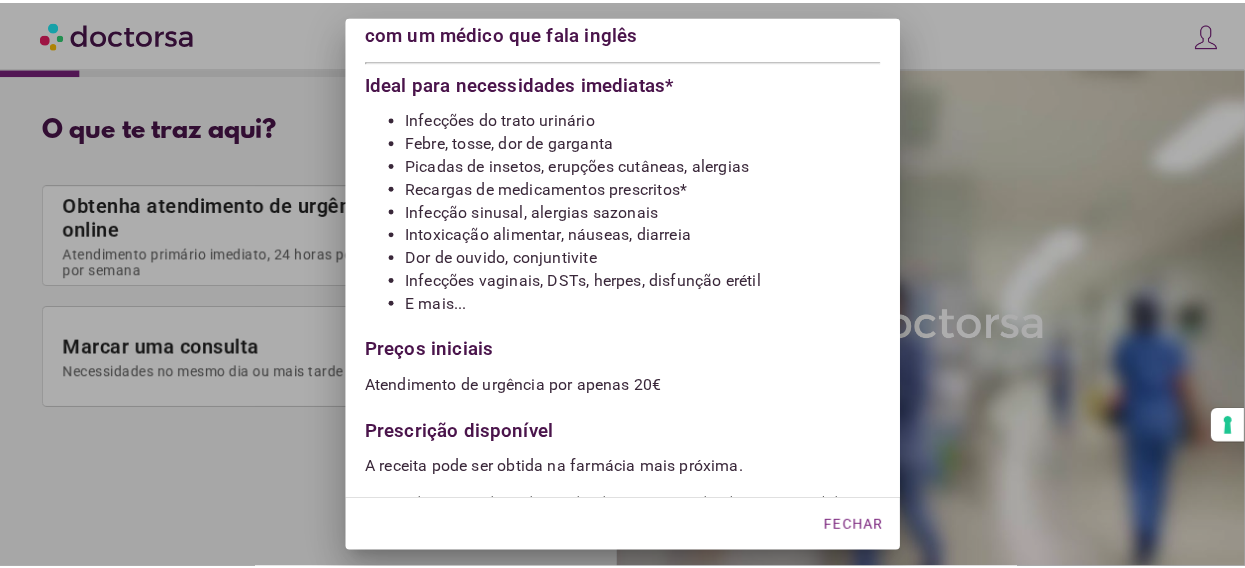 scroll, scrollTop: 70, scrollLeft: 0, axis: vertical 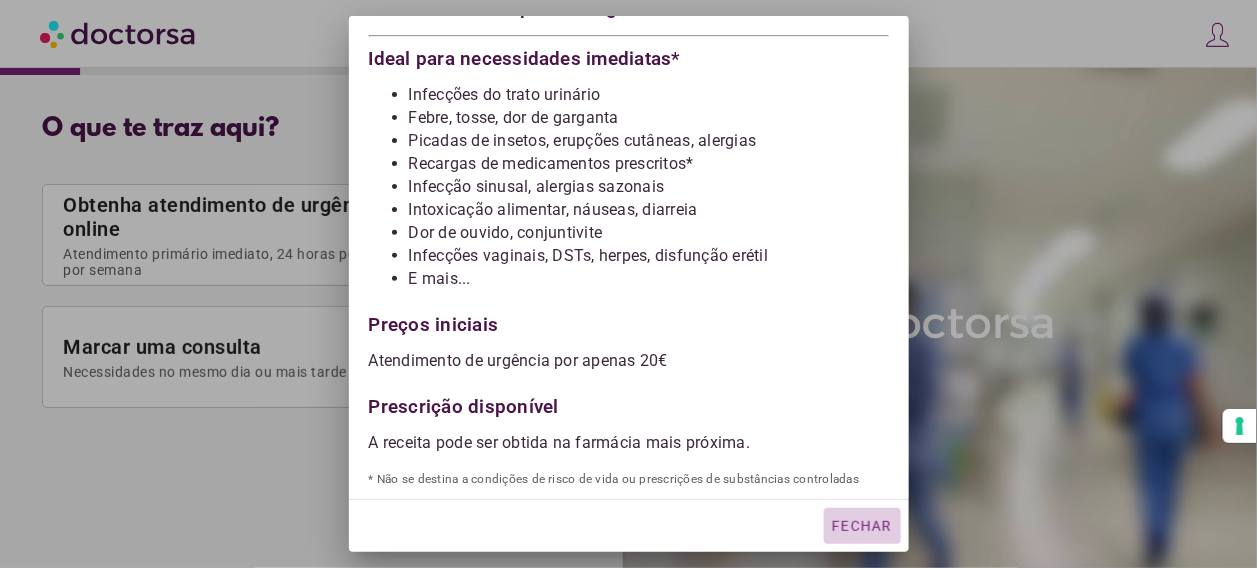 drag, startPoint x: 856, startPoint y: 520, endPoint x: 601, endPoint y: 450, distance: 264.43335 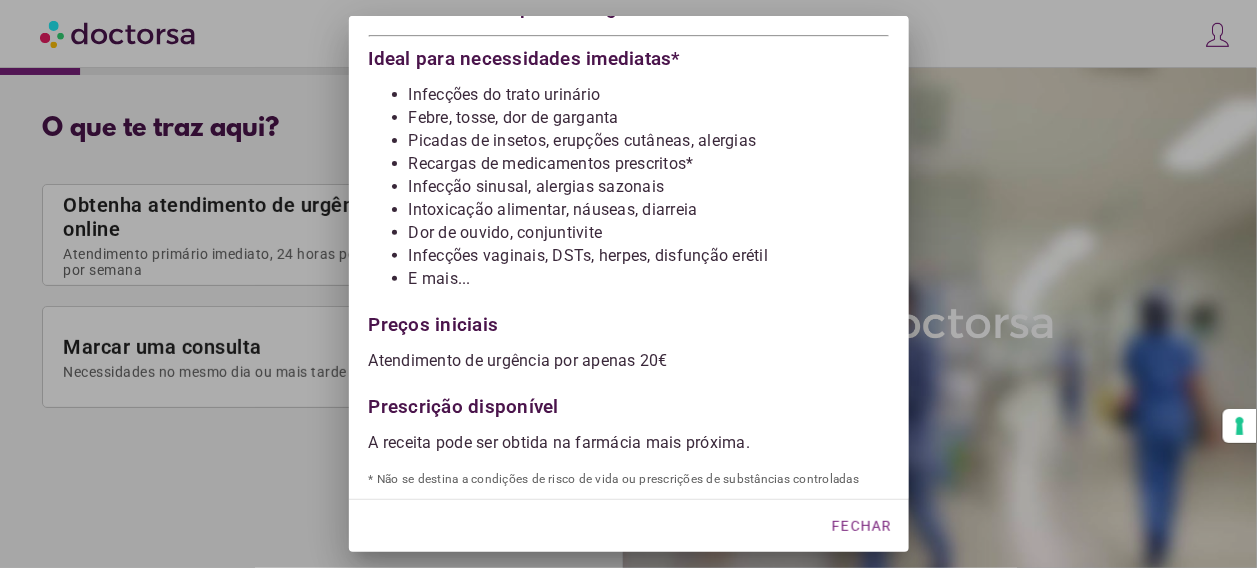 click on "E mais..." at bounding box center [440, 278] 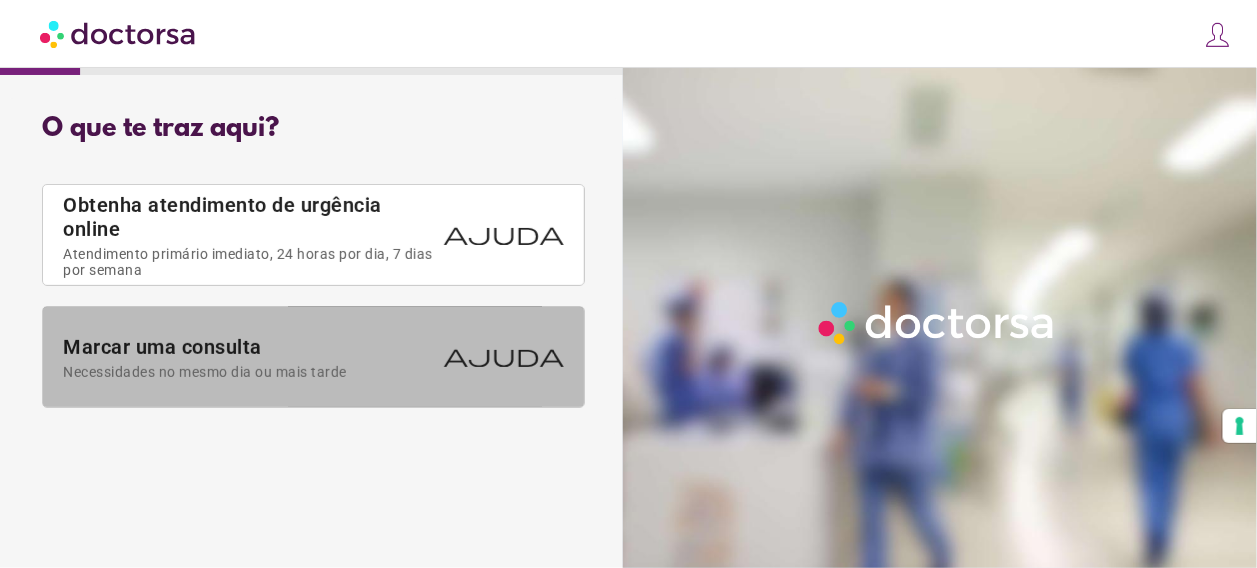 click on "Marcar uma consulta
Necessidades no mesmo dia ou mais tarde" at bounding box center (248, 357) 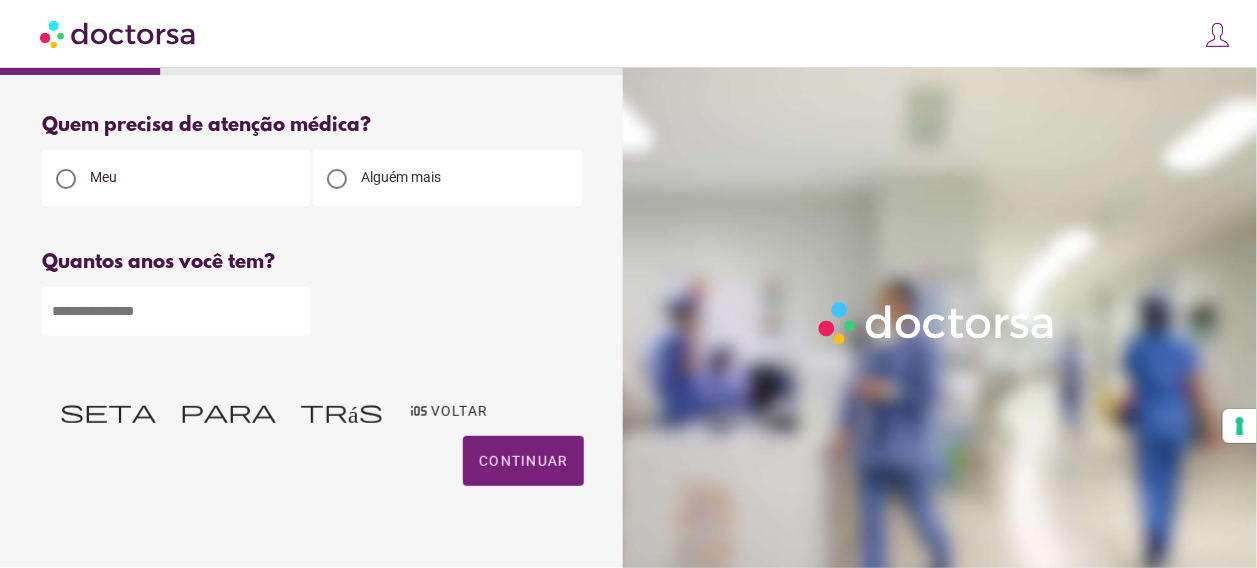 click at bounding box center [176, 311] 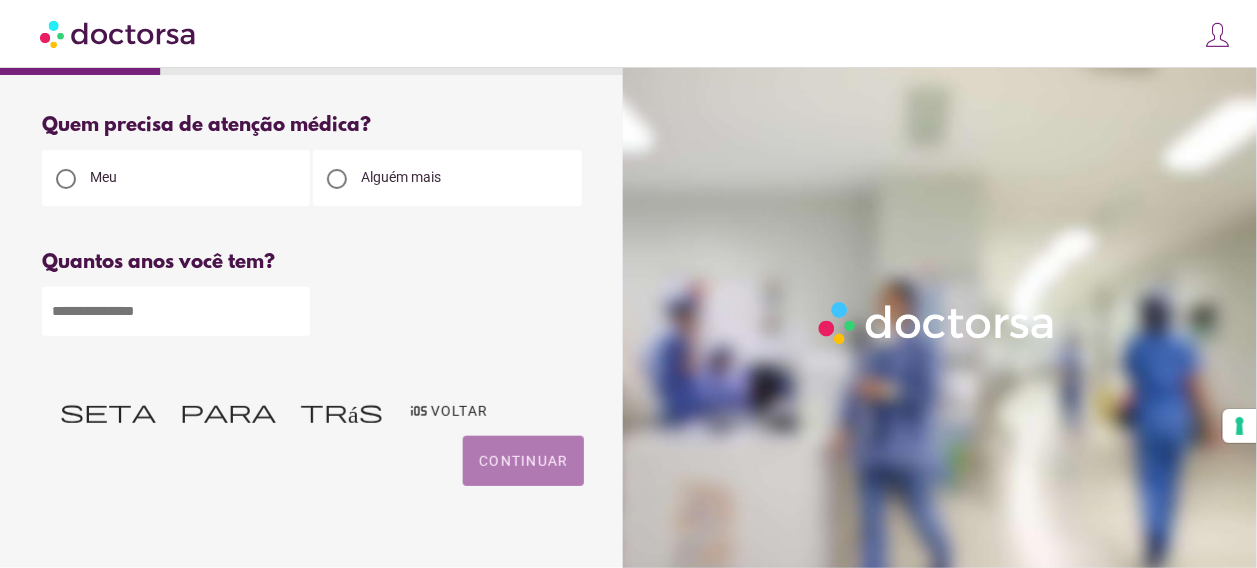 click on "Continuar" at bounding box center [523, 461] 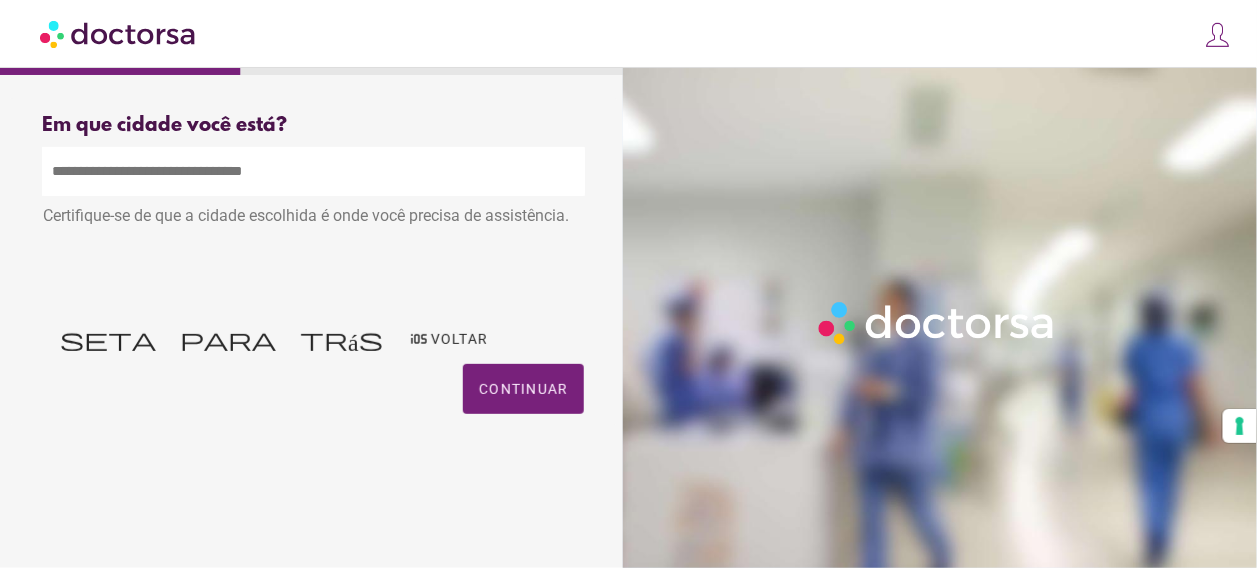click at bounding box center (313, 171) 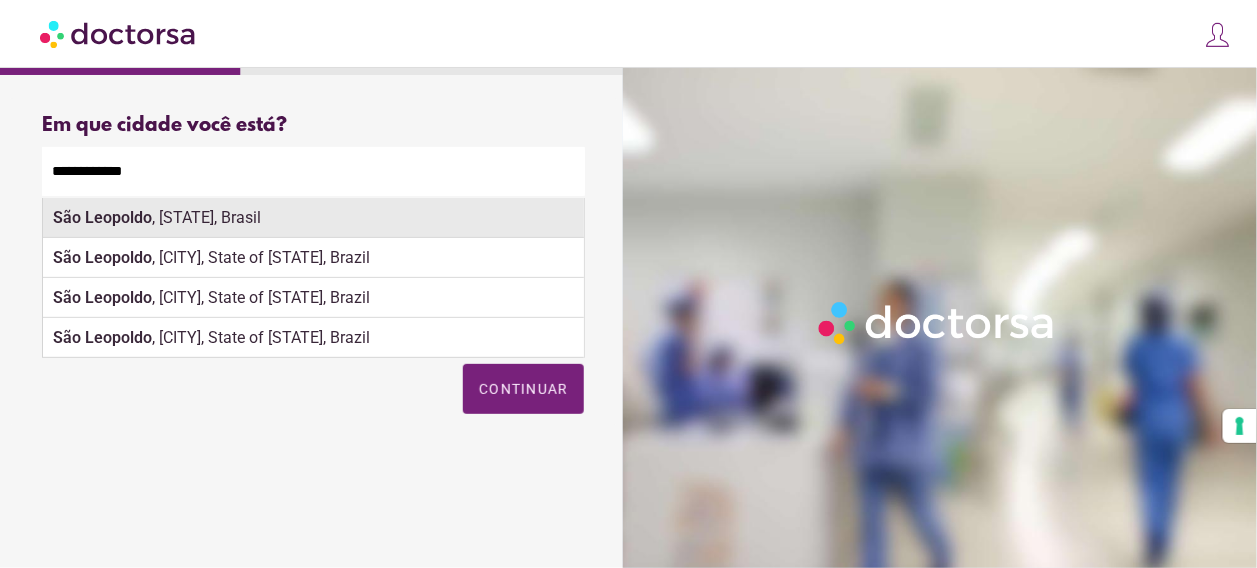 click on ", [STATE], Brasil" at bounding box center [206, 217] 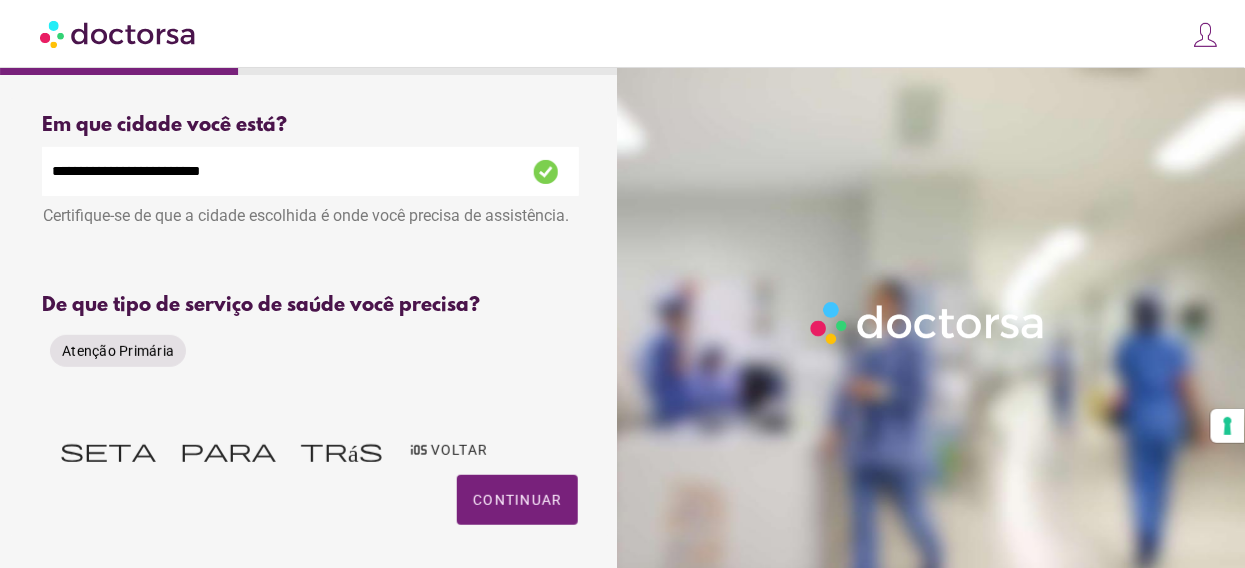 click on "Atenção Primária" at bounding box center [118, 351] 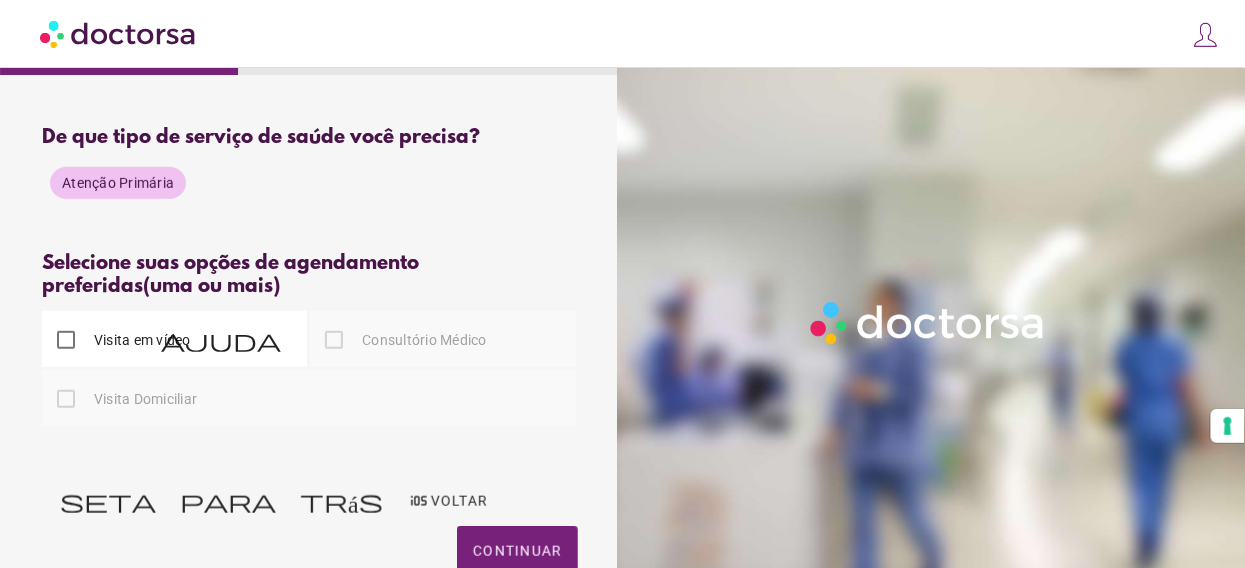 scroll, scrollTop: 200, scrollLeft: 0, axis: vertical 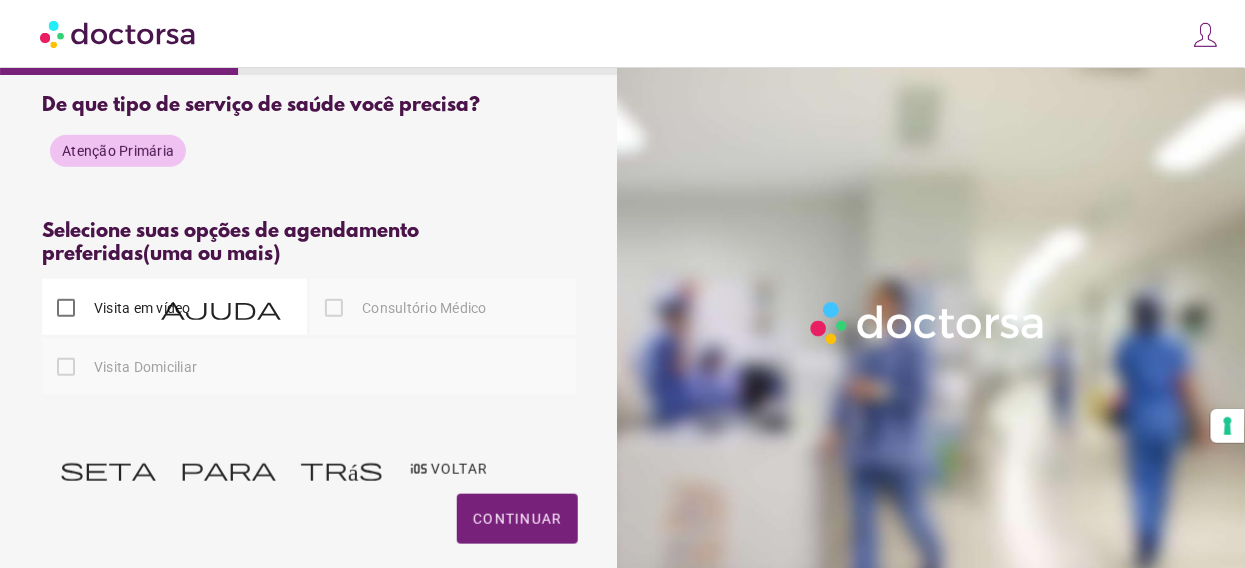 click at bounding box center (334, 308) 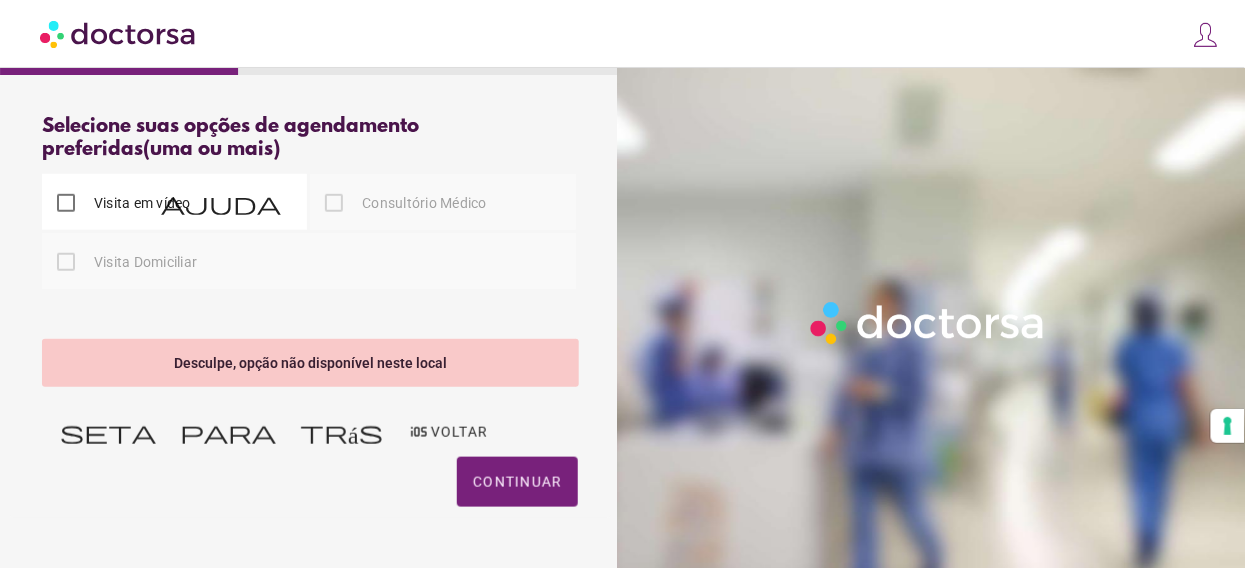 scroll, scrollTop: 308, scrollLeft: 0, axis: vertical 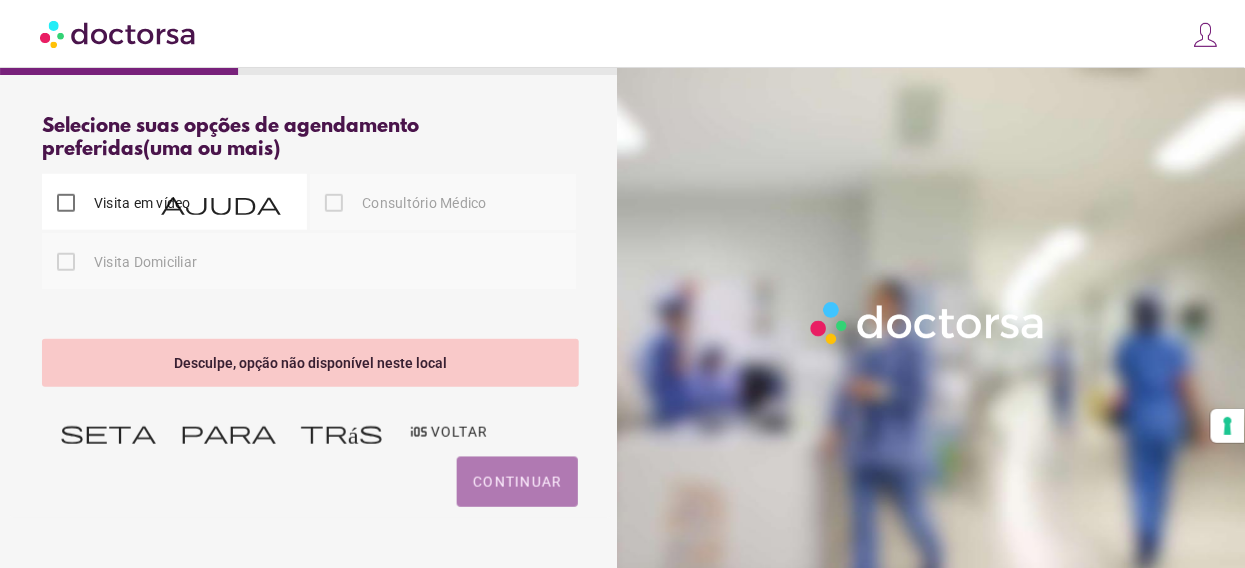 click on "Continuar" at bounding box center (517, 482) 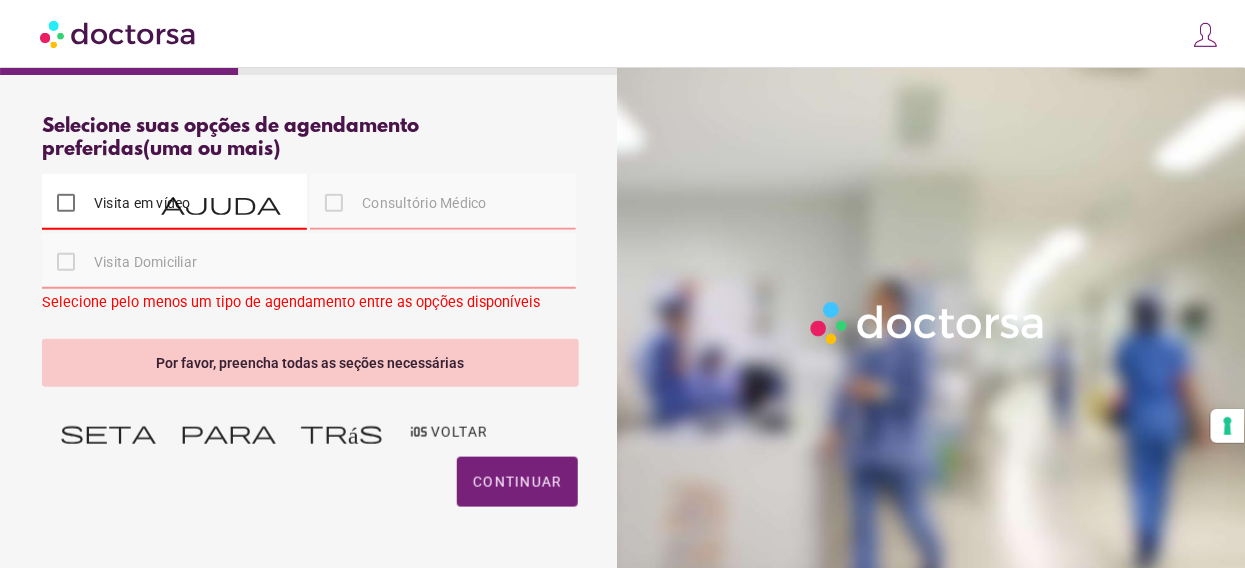 click at bounding box center [334, 203] 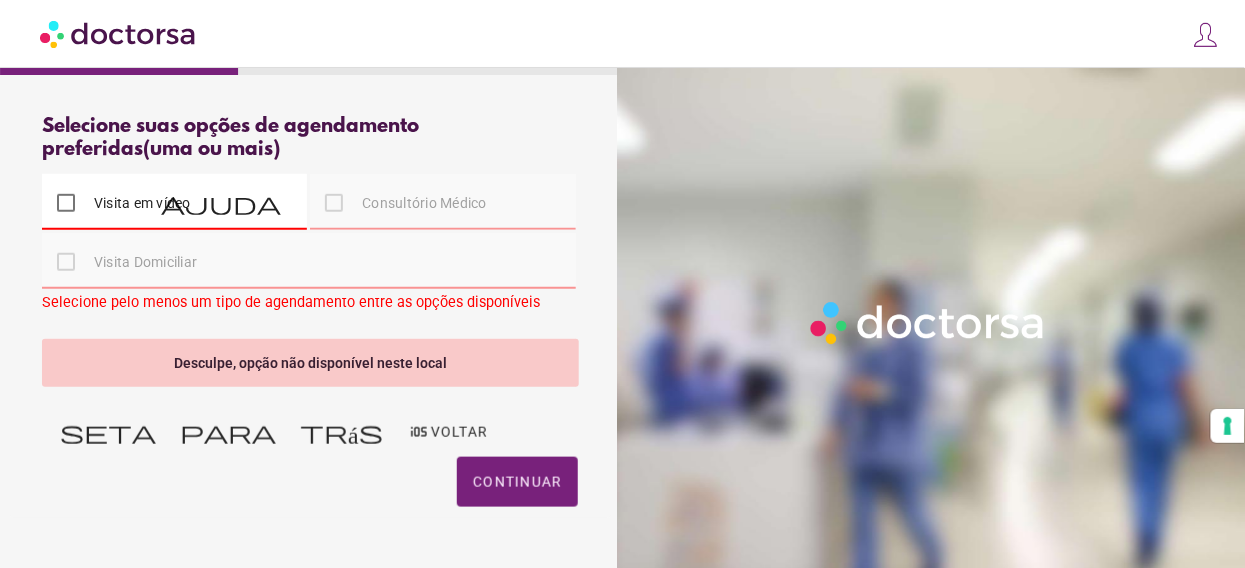 click at bounding box center (334, 203) 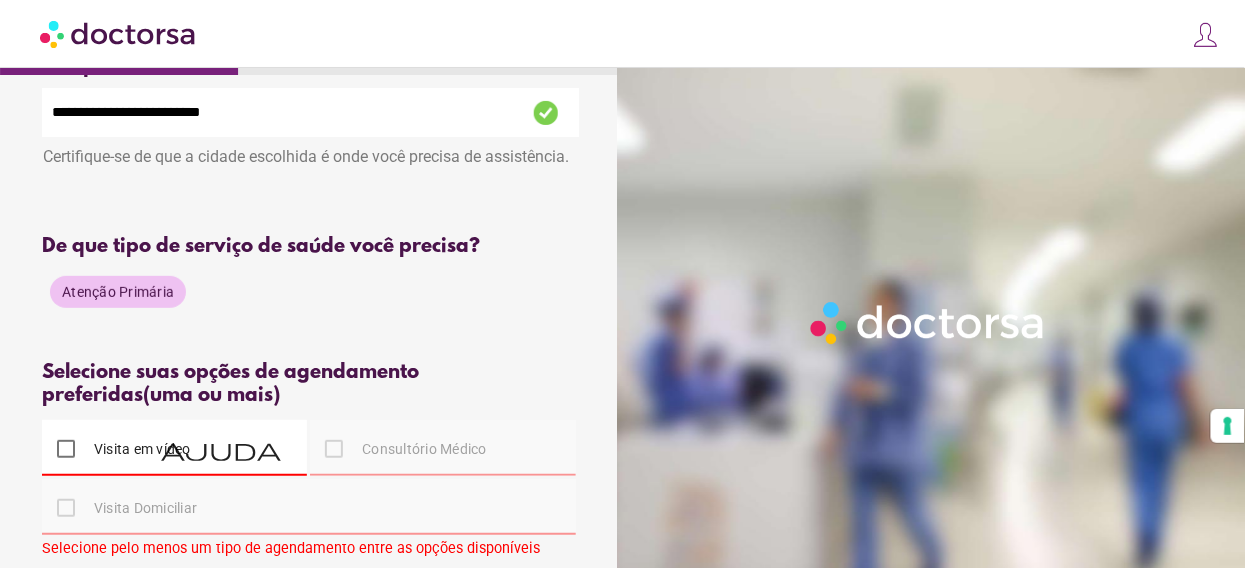 scroll, scrollTop: 0, scrollLeft: 0, axis: both 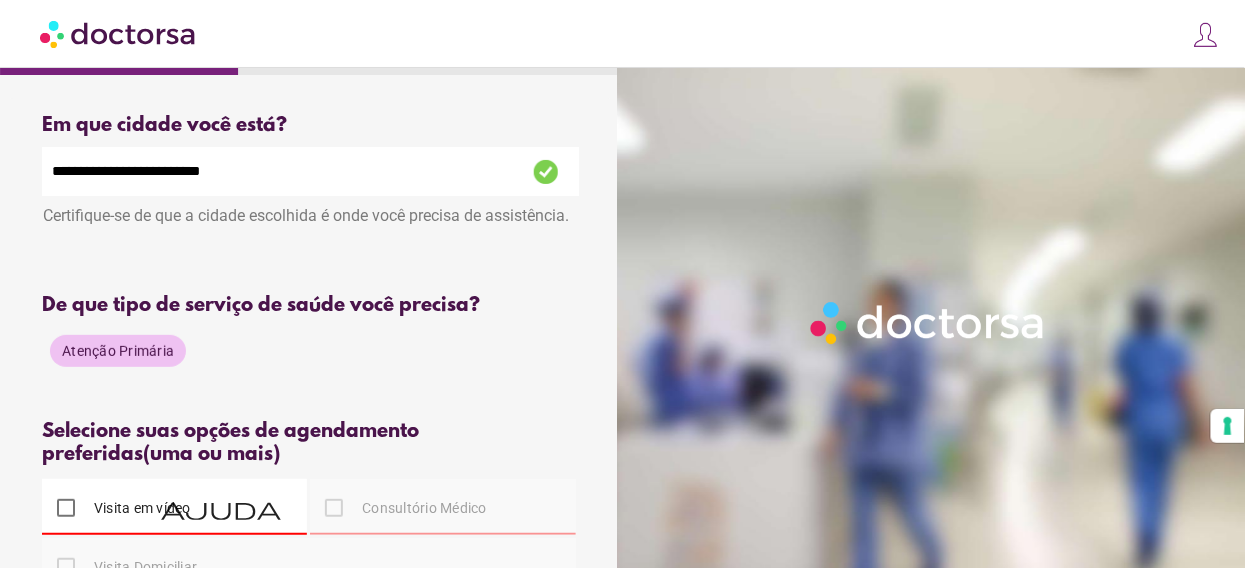 click on "Atenção Primária" at bounding box center (118, 351) 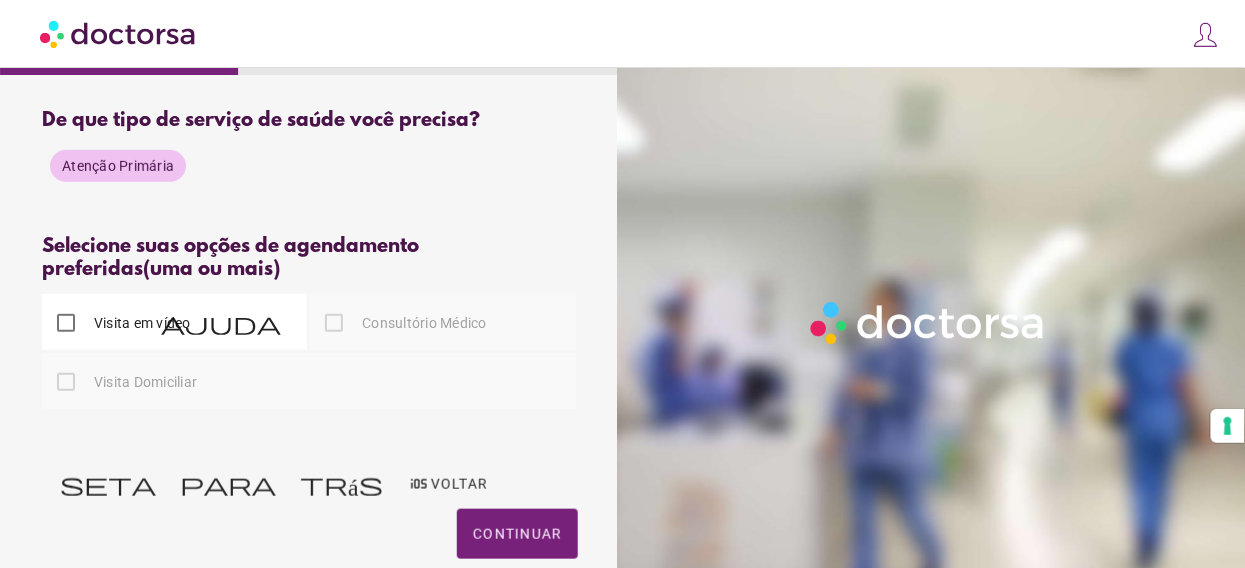 scroll, scrollTop: 200, scrollLeft: 0, axis: vertical 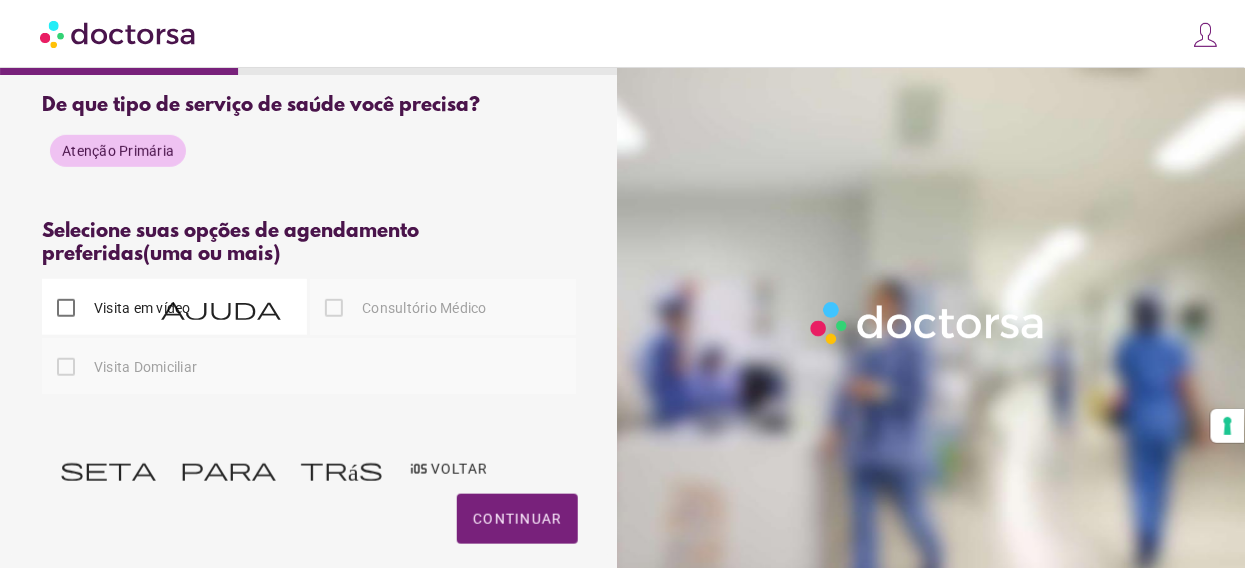 click at bounding box center (334, 308) 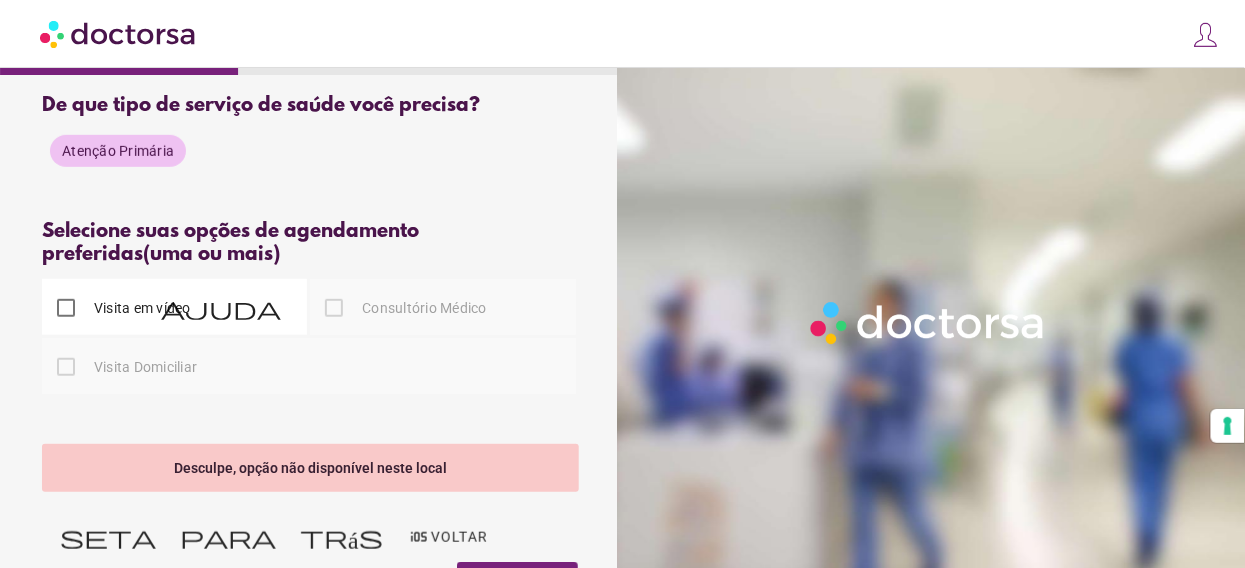 click at bounding box center (334, 308) 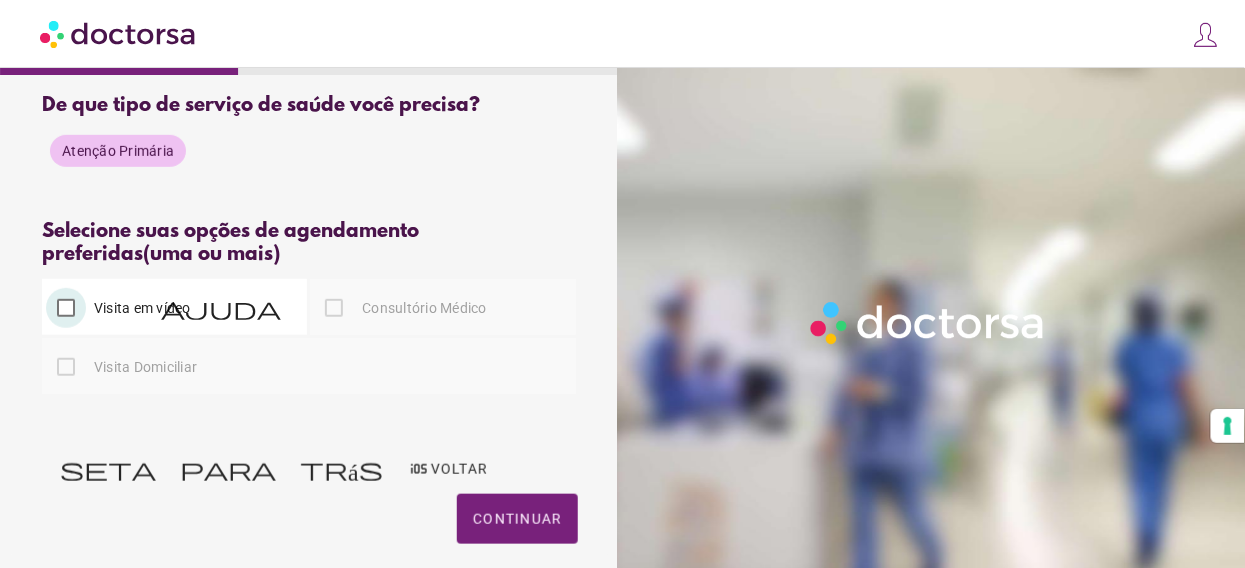 scroll, scrollTop: 239, scrollLeft: 0, axis: vertical 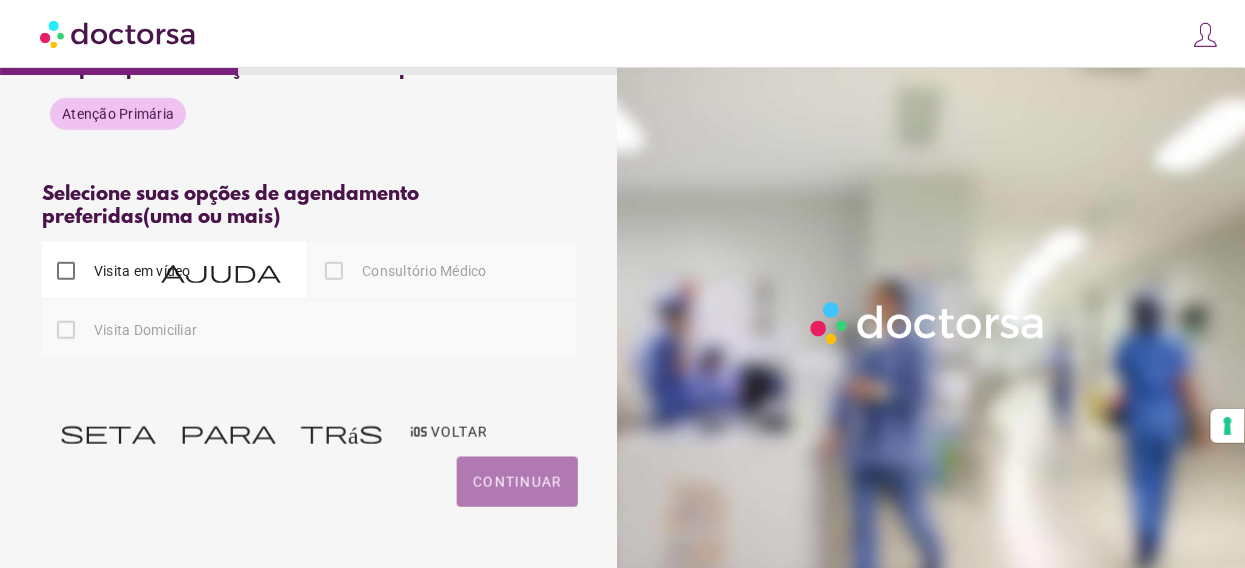 click on "Continuar" at bounding box center (517, 482) 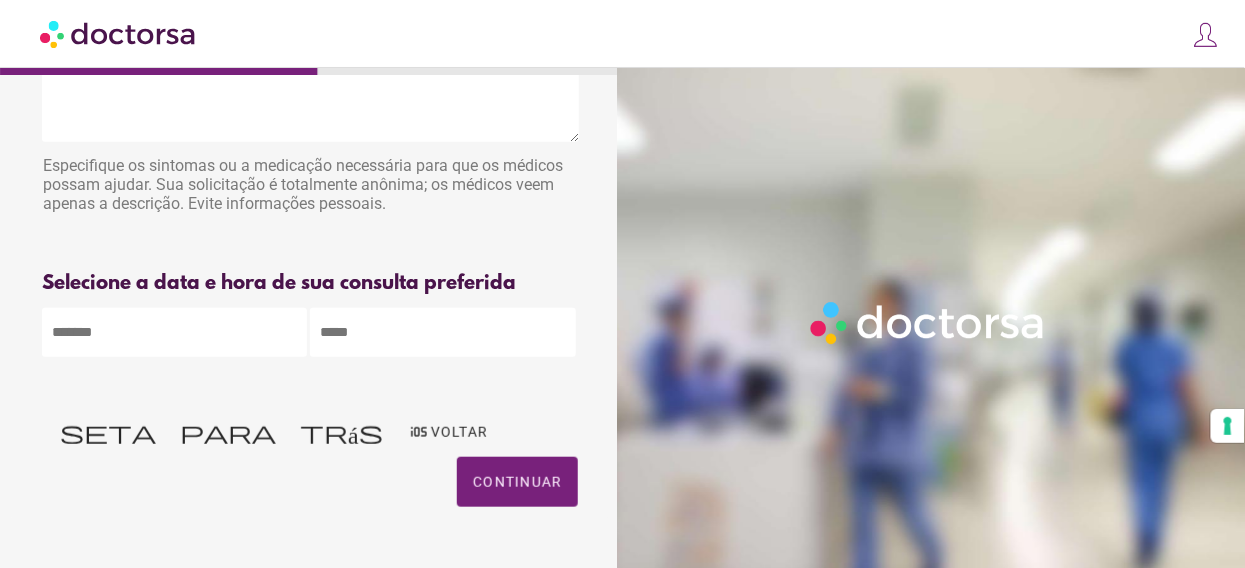 scroll, scrollTop: 0, scrollLeft: 0, axis: both 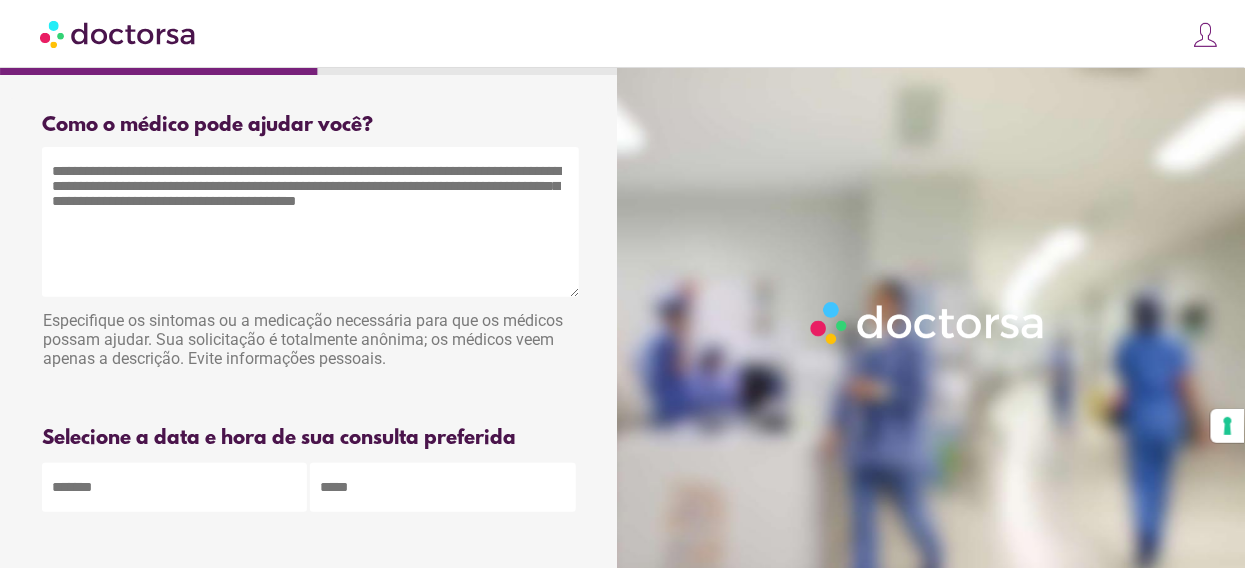 click at bounding box center [310, 222] 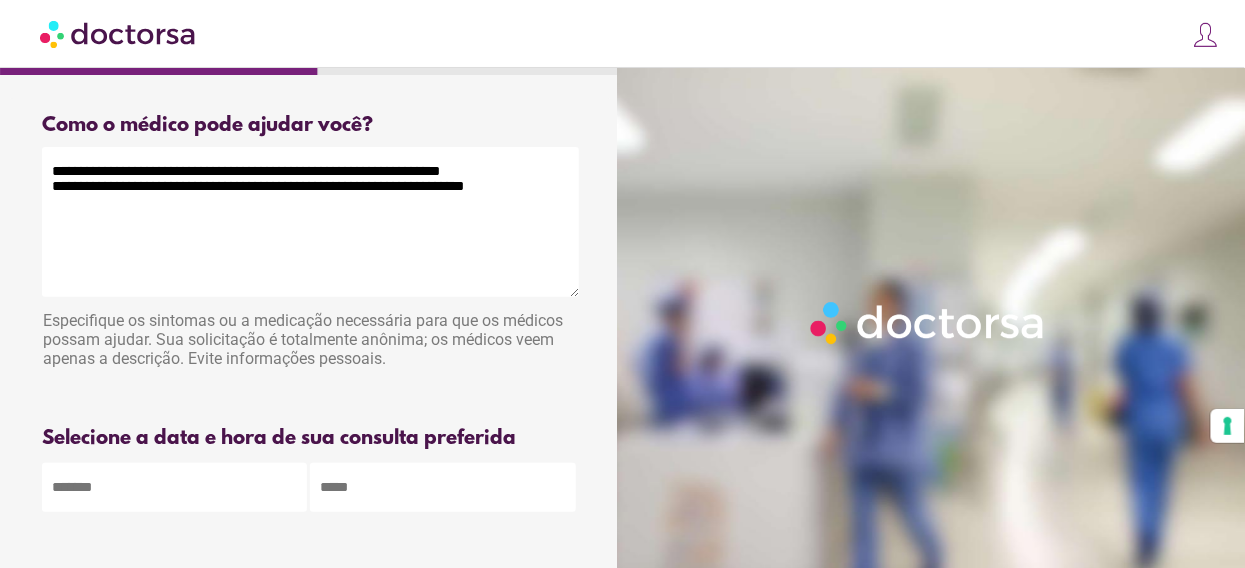 type on "**********" 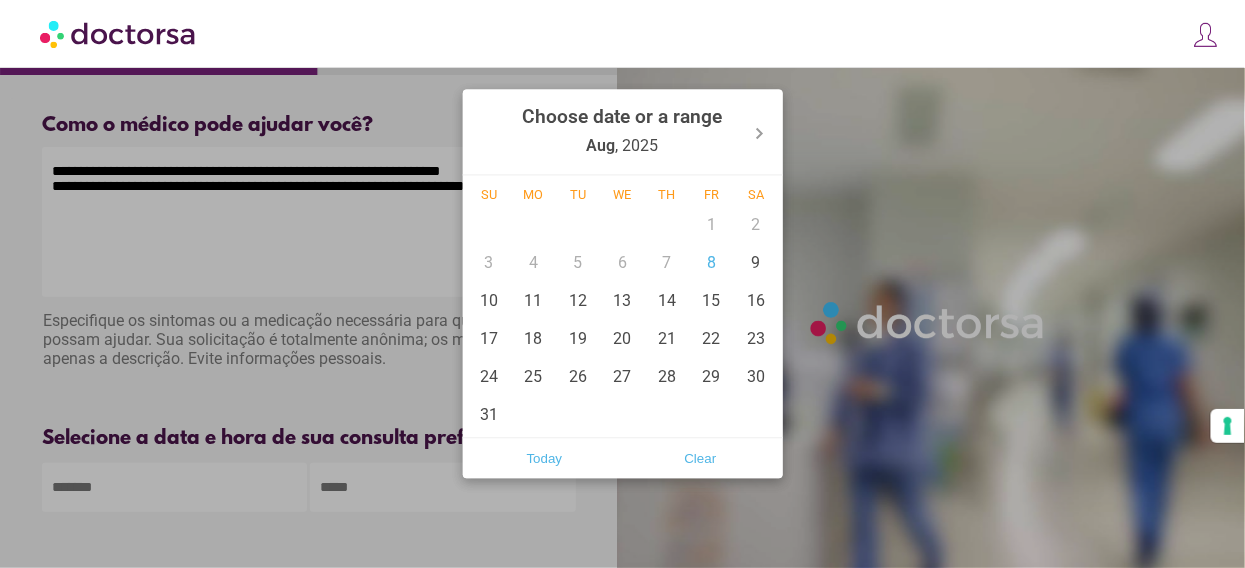 click on "**********" at bounding box center (622, 361) 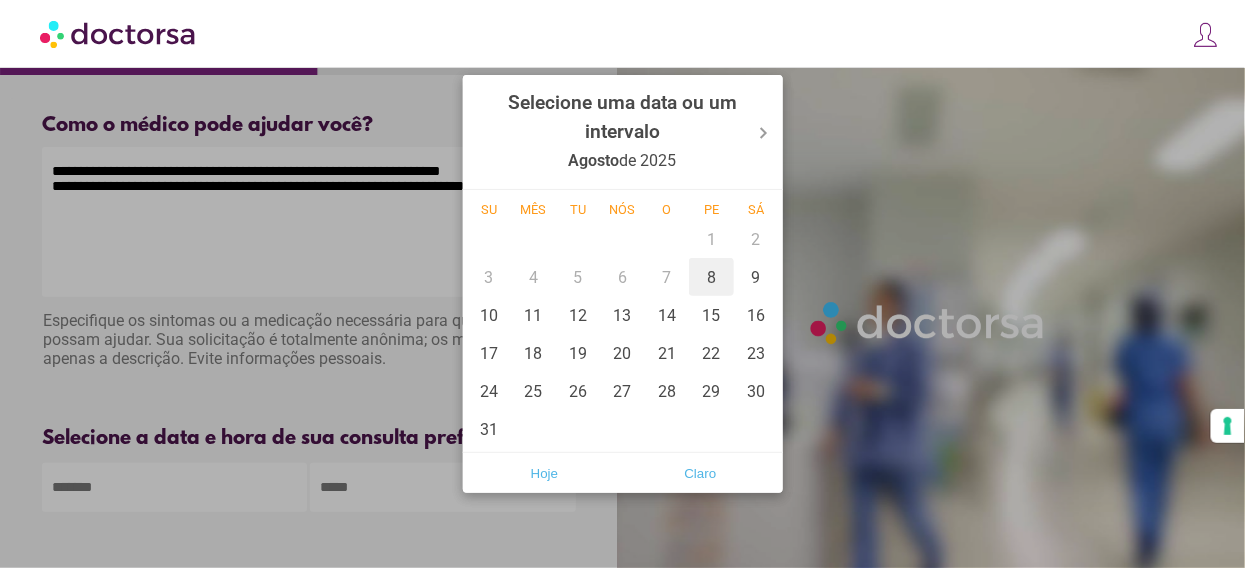 click on "8" at bounding box center [711, 277] 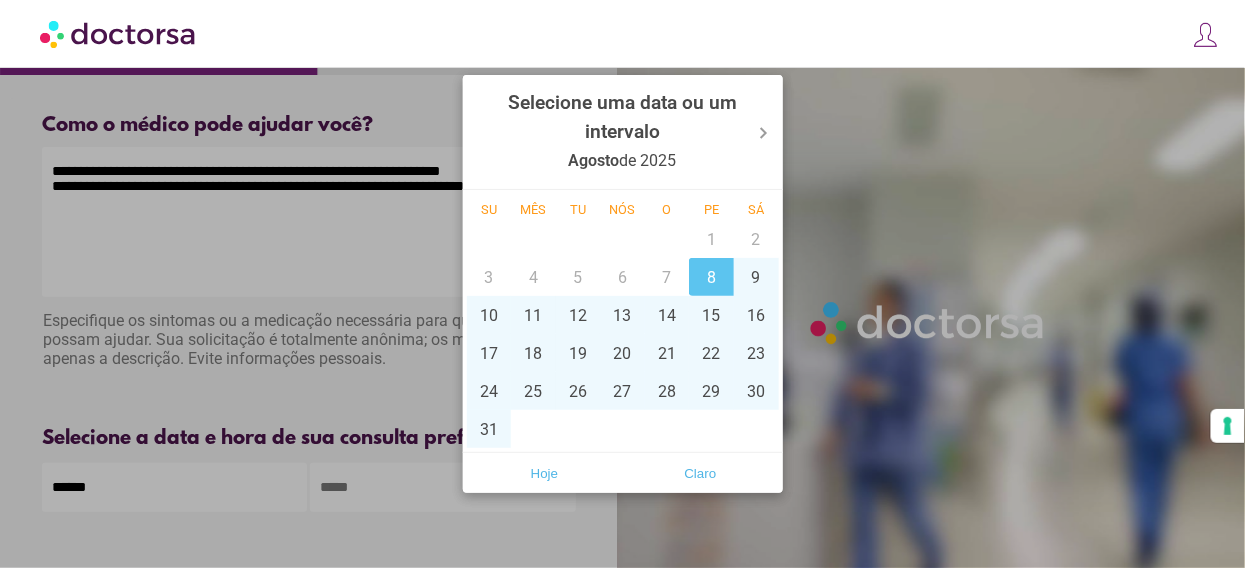click at bounding box center (622, 284) 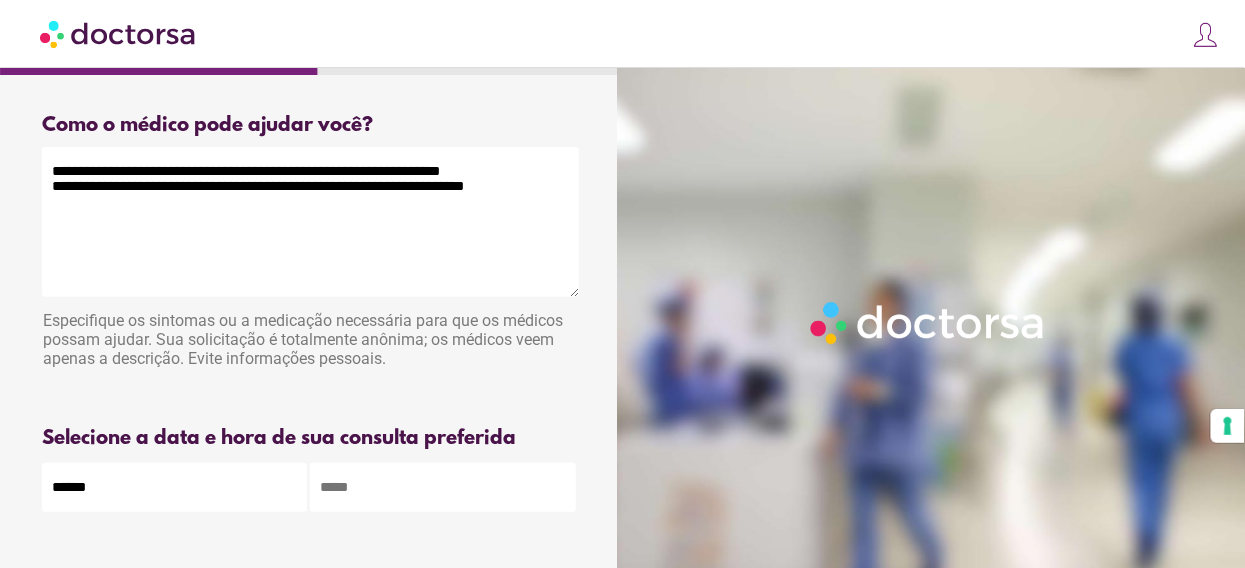 click at bounding box center (442, 487) 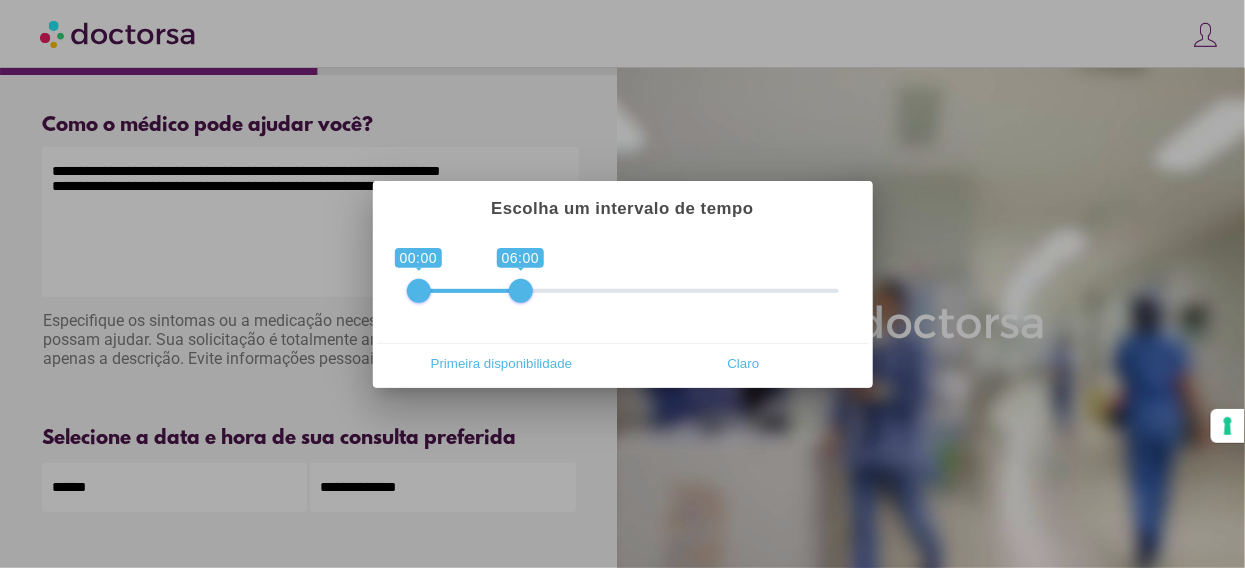 drag, startPoint x: 819, startPoint y: 289, endPoint x: 509, endPoint y: 304, distance: 310.3627 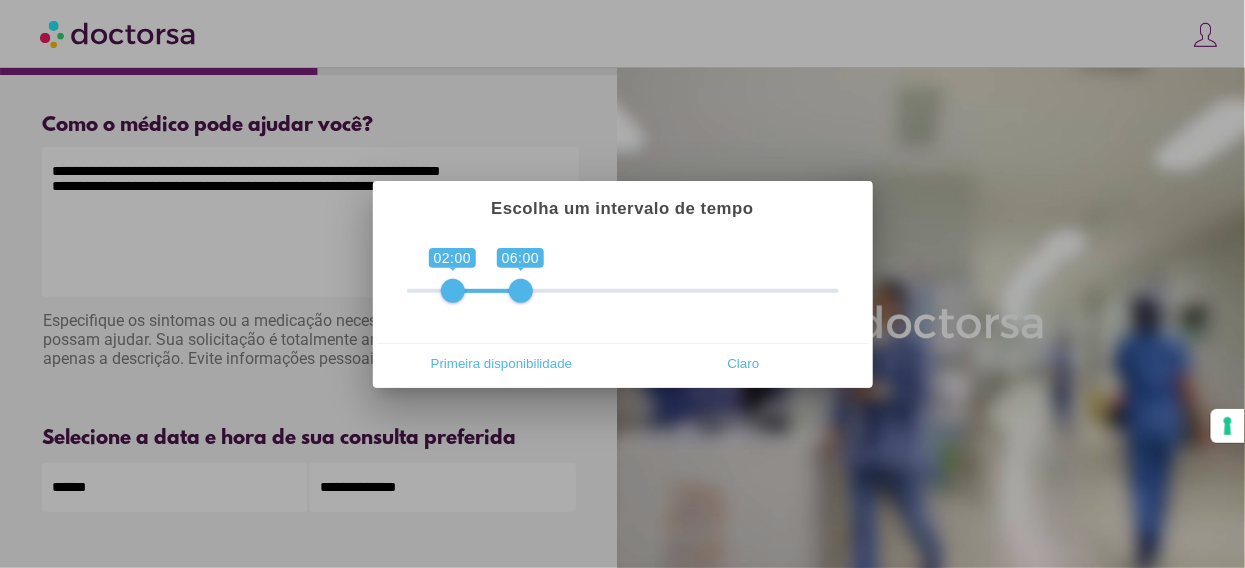 drag, startPoint x: 425, startPoint y: 296, endPoint x: 459, endPoint y: 296, distance: 34 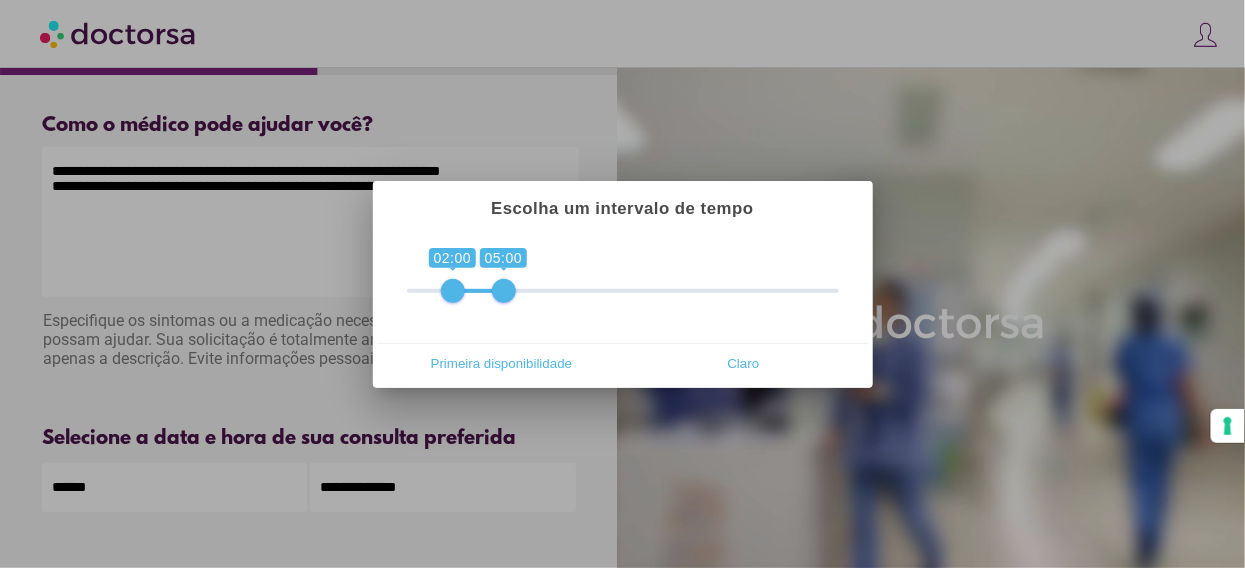 drag, startPoint x: 519, startPoint y: 293, endPoint x: 466, endPoint y: 297, distance: 53.15073 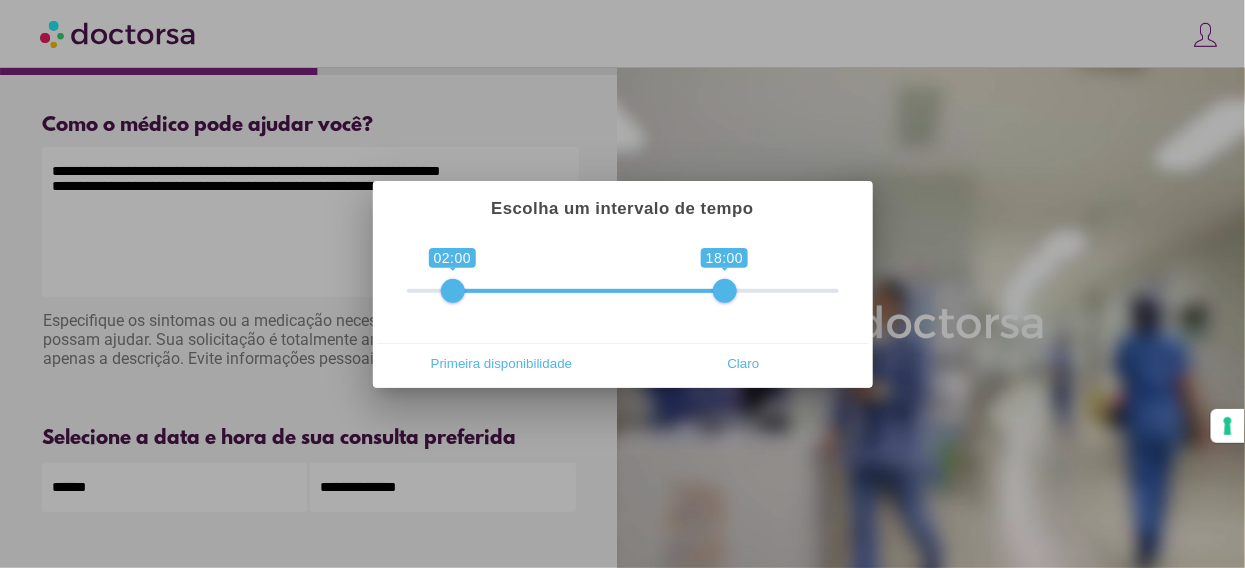 drag, startPoint x: 496, startPoint y: 289, endPoint x: 725, endPoint y: 295, distance: 229.07858 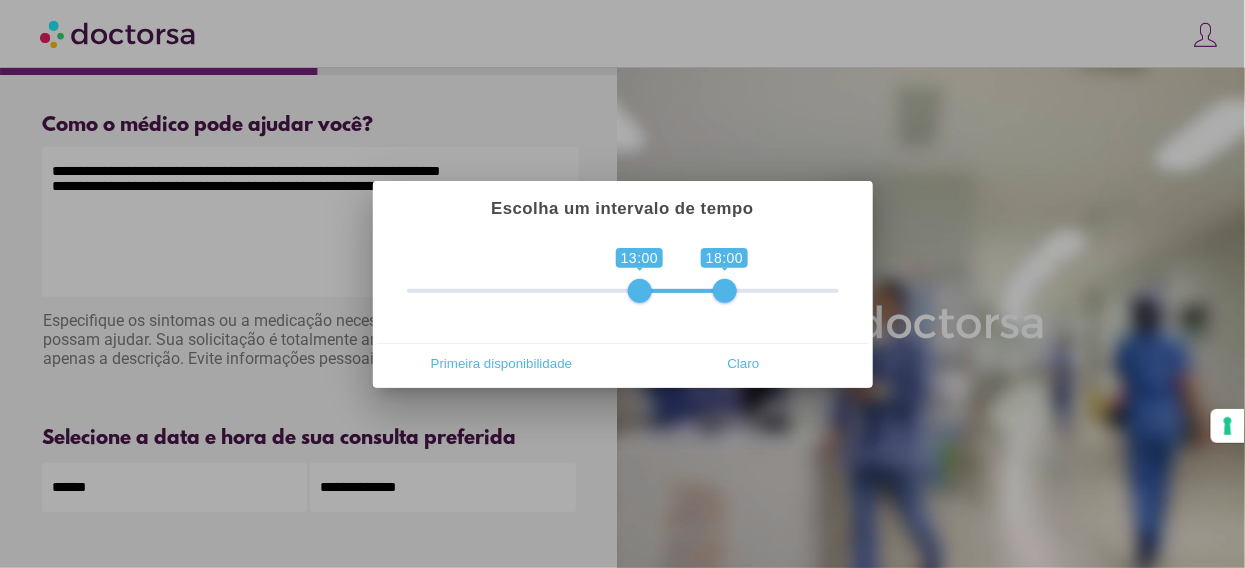 drag, startPoint x: 461, startPoint y: 289, endPoint x: 638, endPoint y: 309, distance: 178.12636 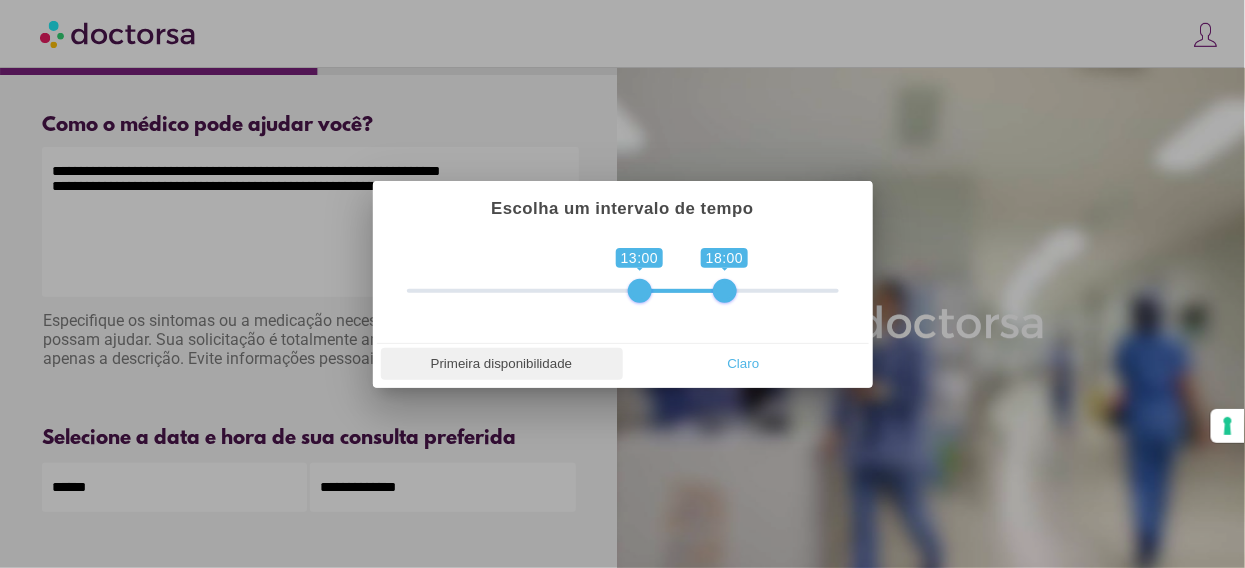 click on "Primeira disponibilidade" at bounding box center (502, 363) 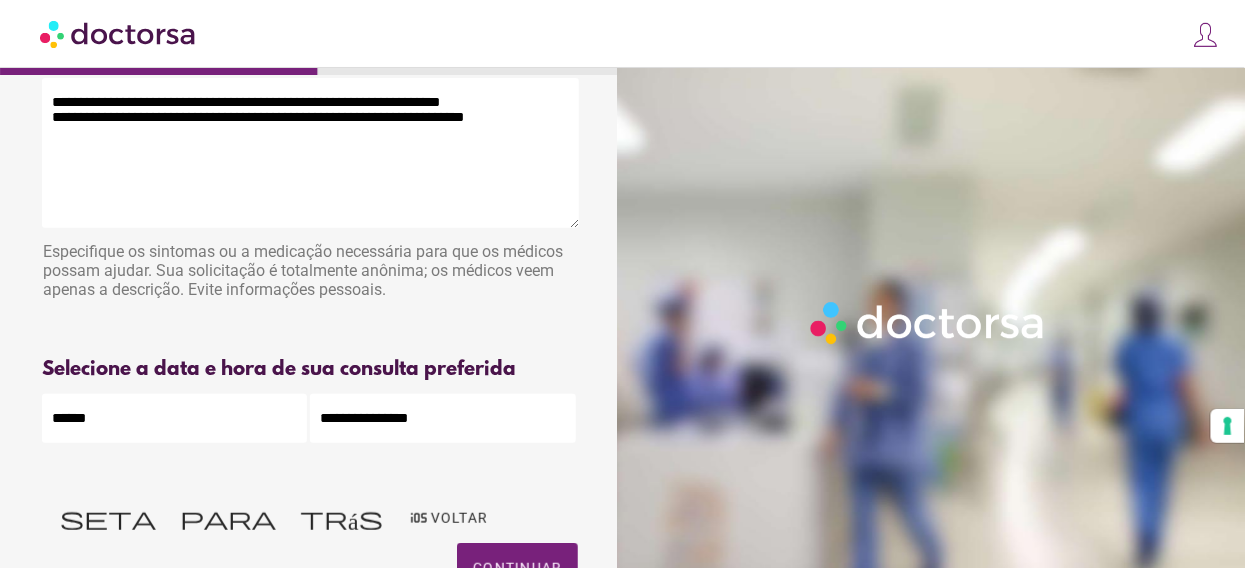 scroll, scrollTop: 100, scrollLeft: 0, axis: vertical 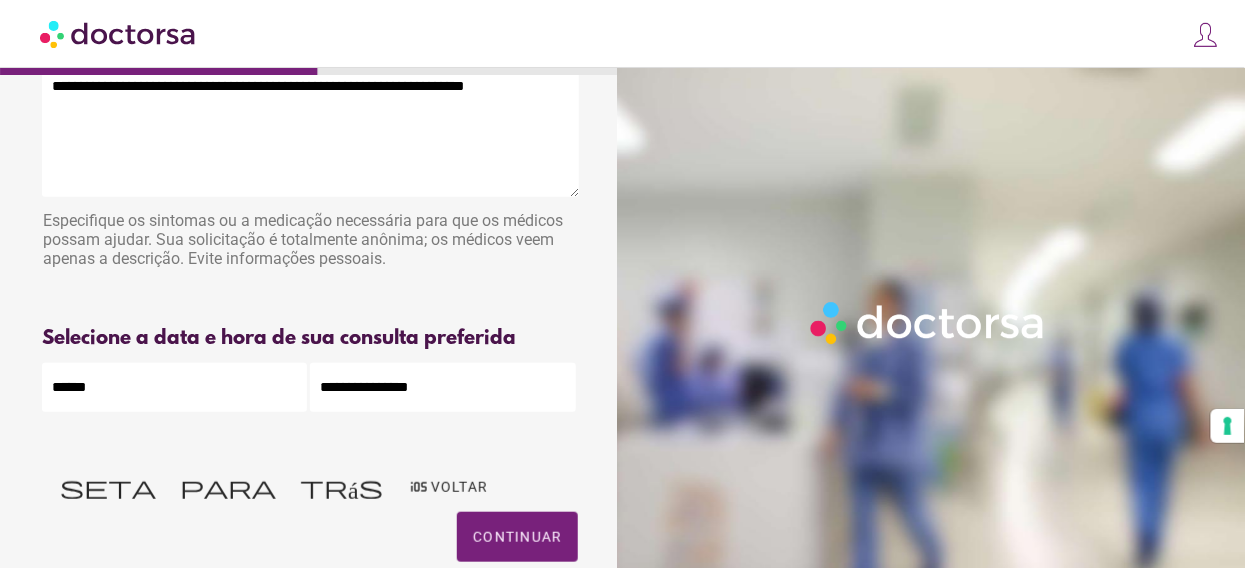 click on "**********" at bounding box center (442, 387) 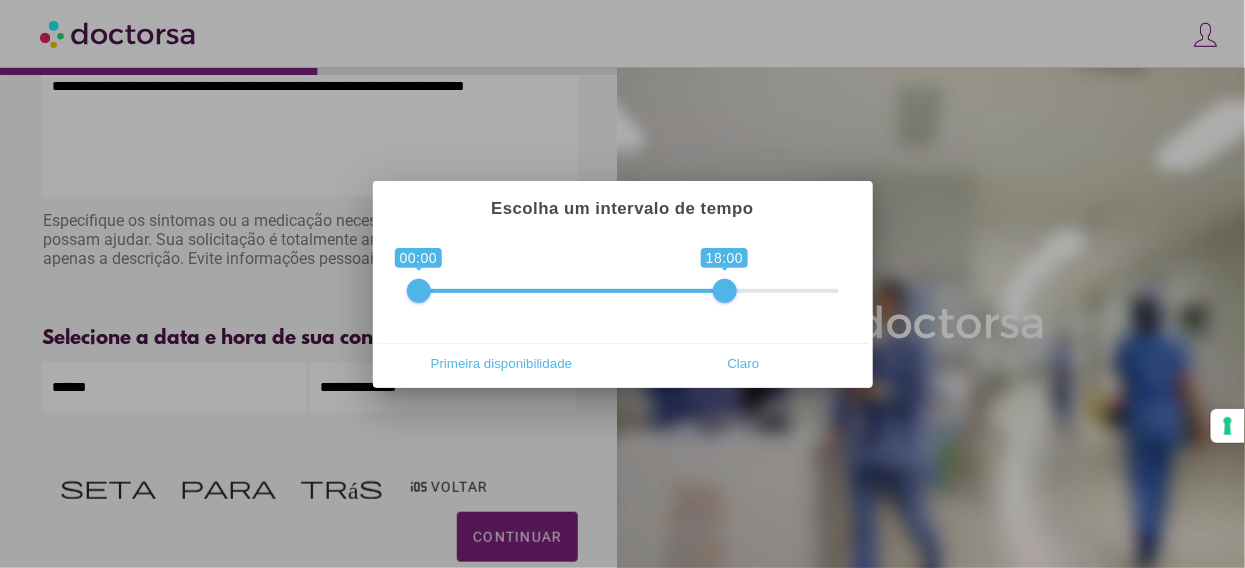 drag, startPoint x: 639, startPoint y: 291, endPoint x: 384, endPoint y: 299, distance: 255.12546 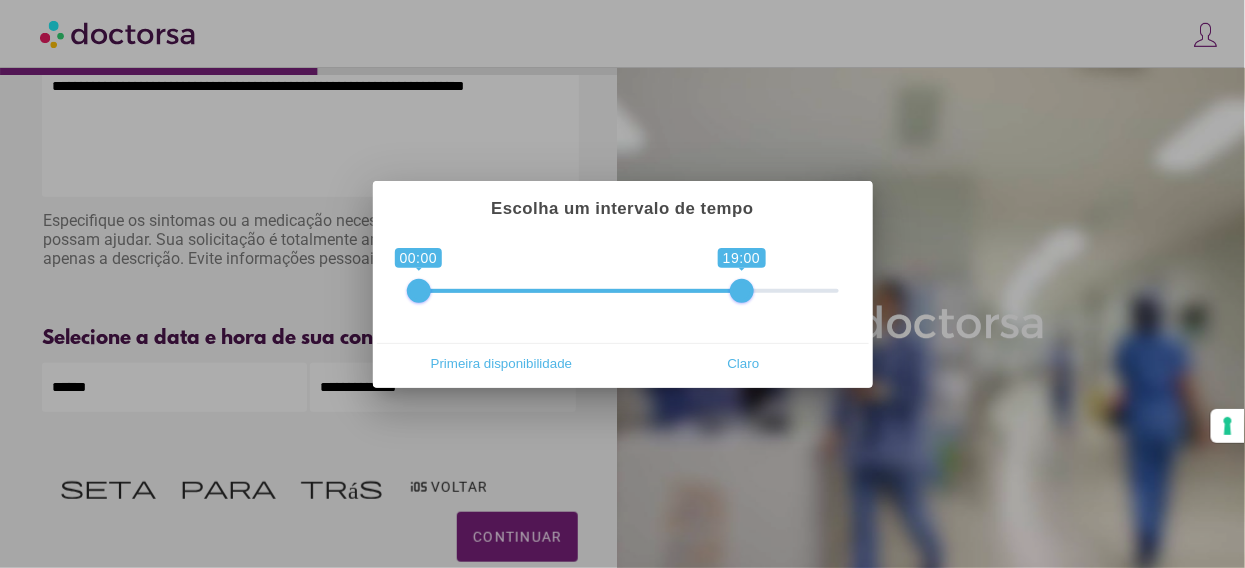 drag, startPoint x: 718, startPoint y: 286, endPoint x: 891, endPoint y: 286, distance: 173 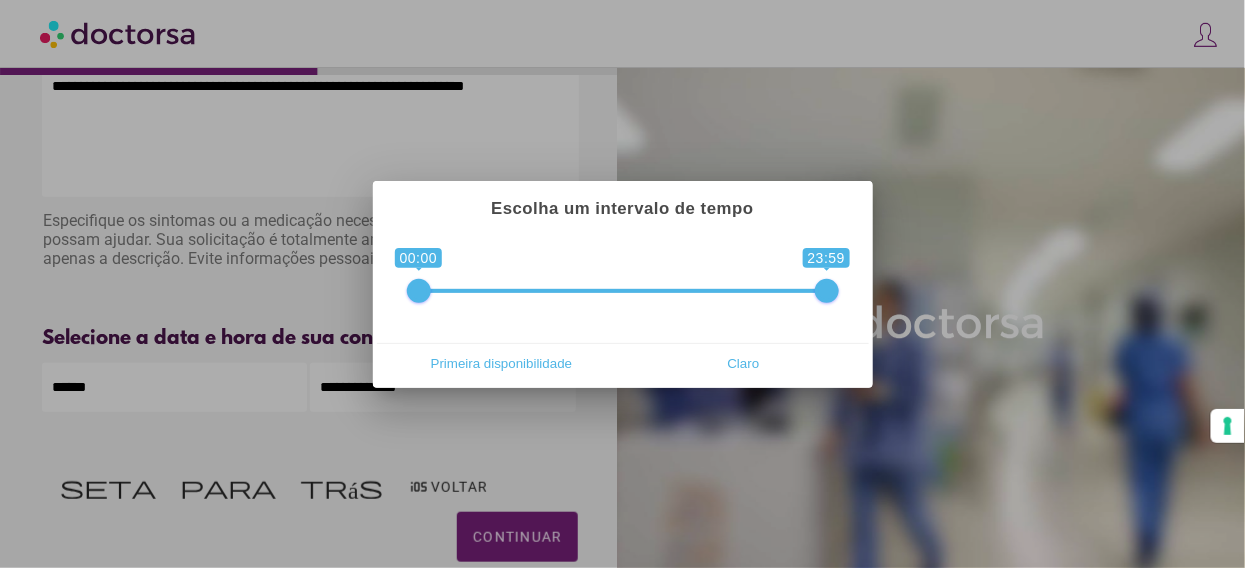 click at bounding box center [622, 284] 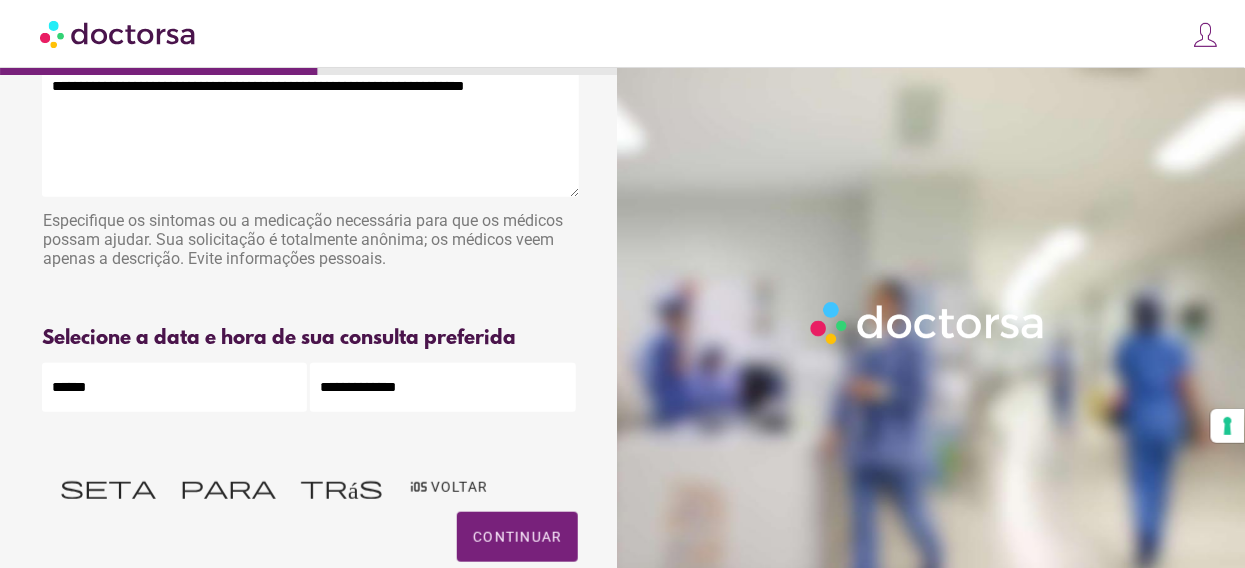 click on "**********" at bounding box center [442, 387] 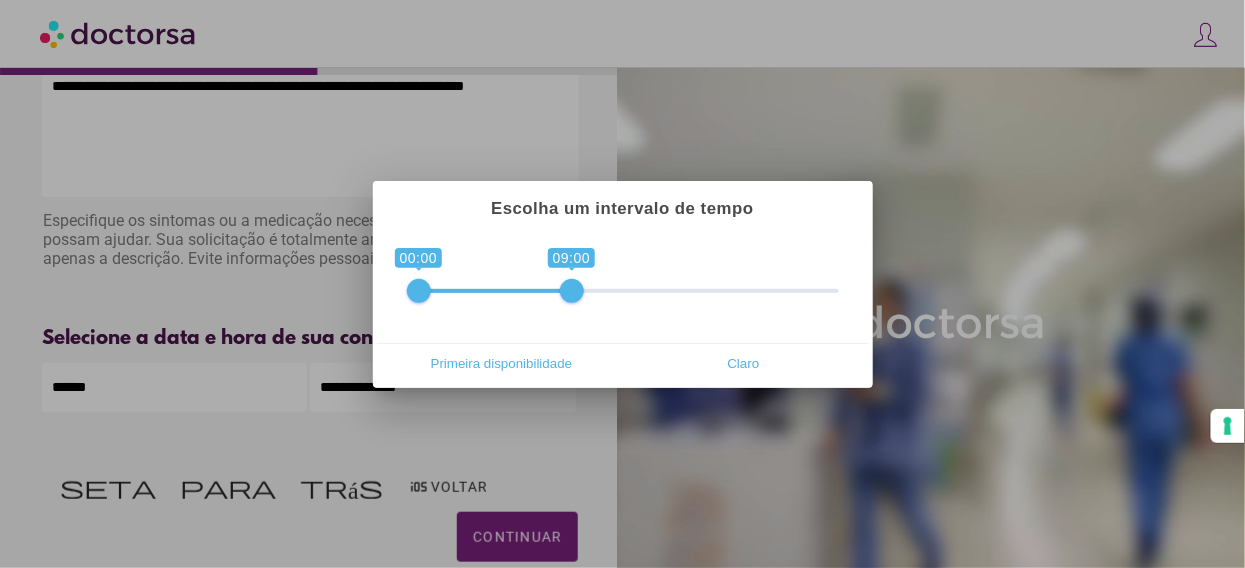drag, startPoint x: 829, startPoint y: 298, endPoint x: 559, endPoint y: 305, distance: 270.09073 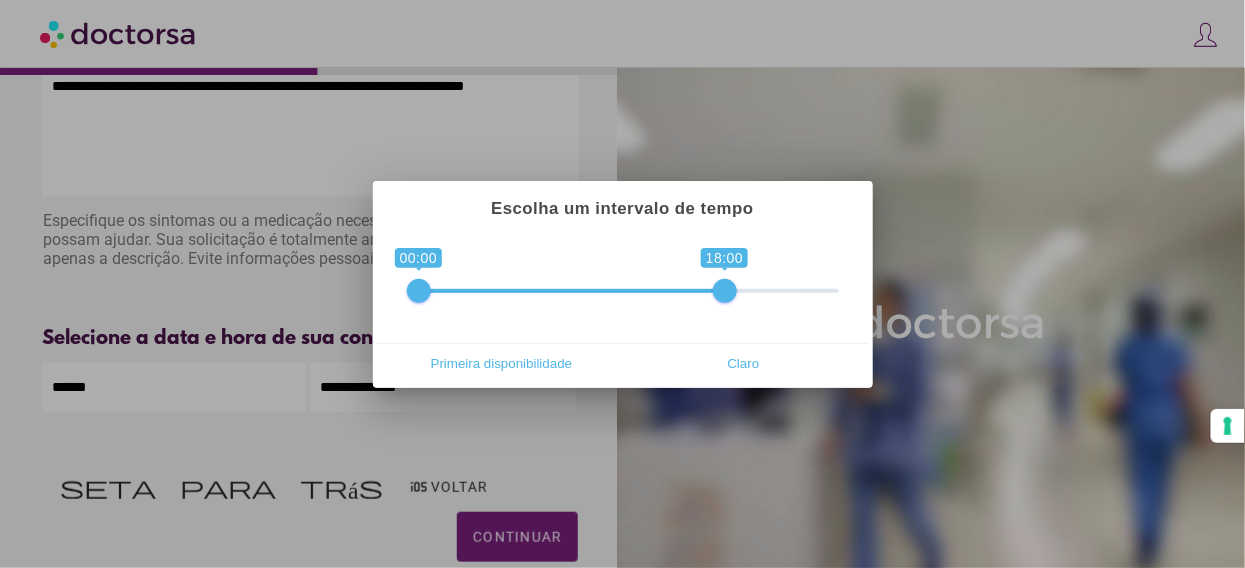drag, startPoint x: 561, startPoint y: 295, endPoint x: 734, endPoint y: 291, distance: 173.04623 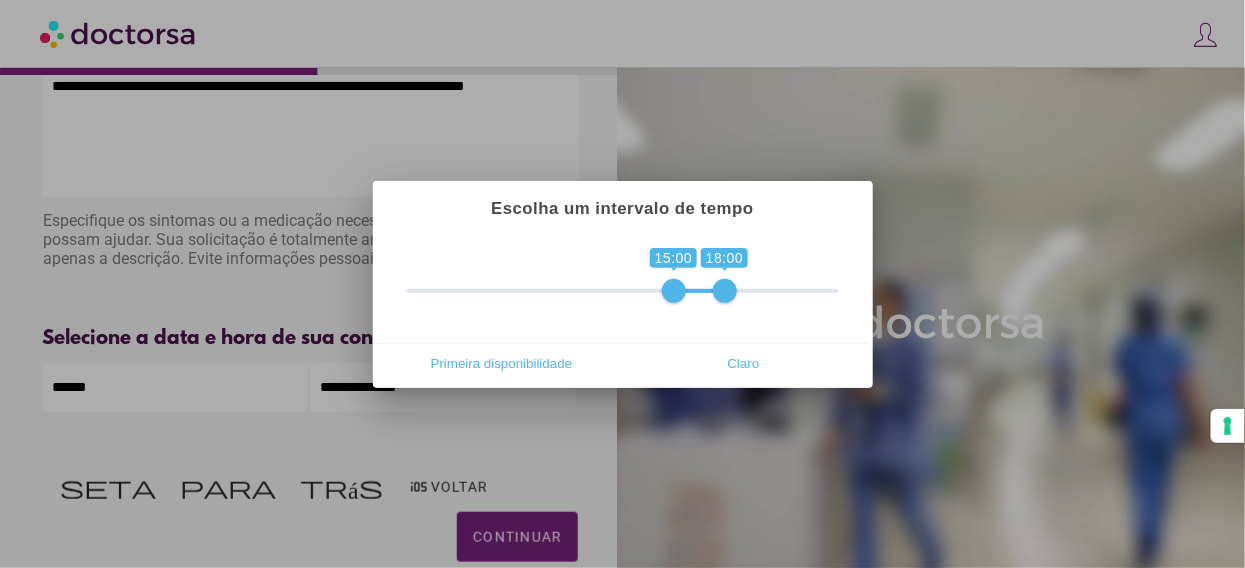 type on "**********" 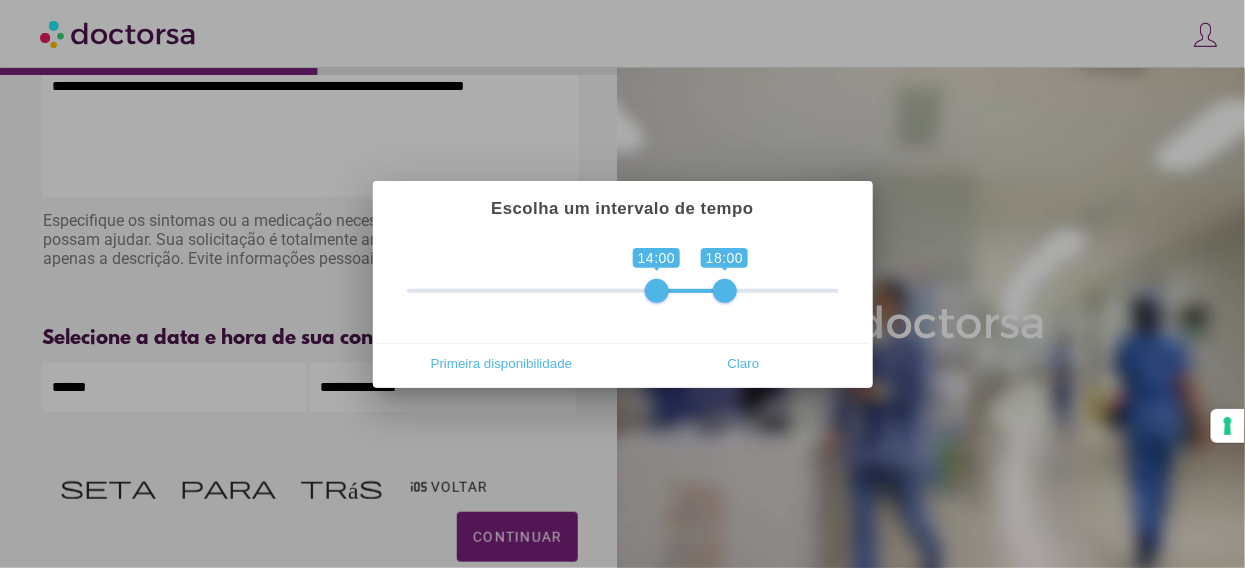 drag, startPoint x: 417, startPoint y: 292, endPoint x: 659, endPoint y: 304, distance: 242.29733 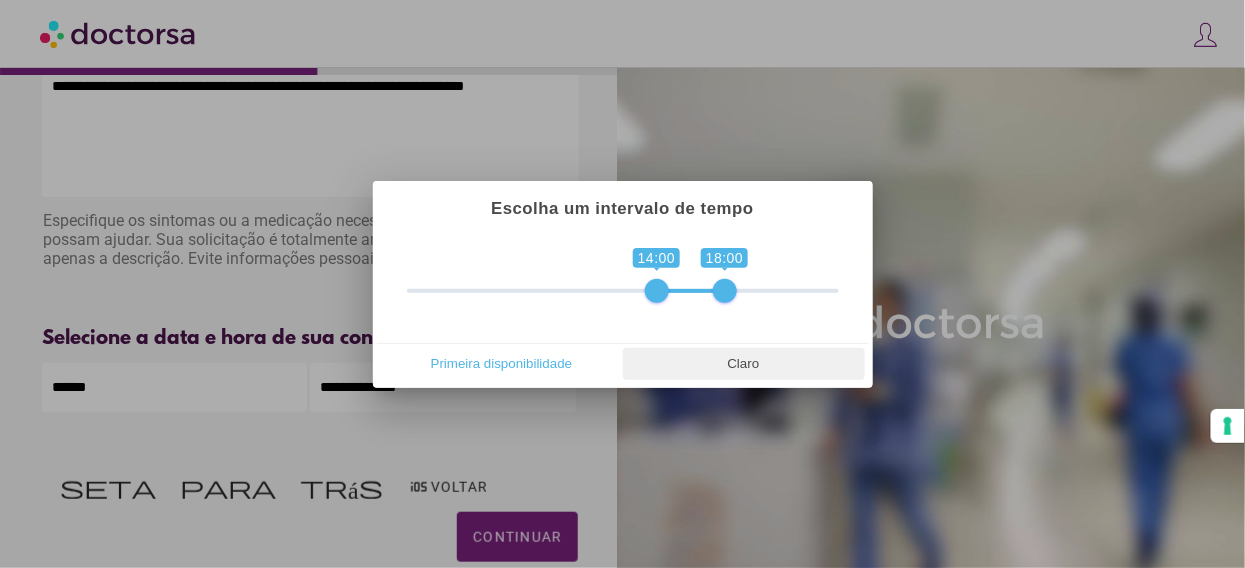 click on "Claro" at bounding box center (744, 364) 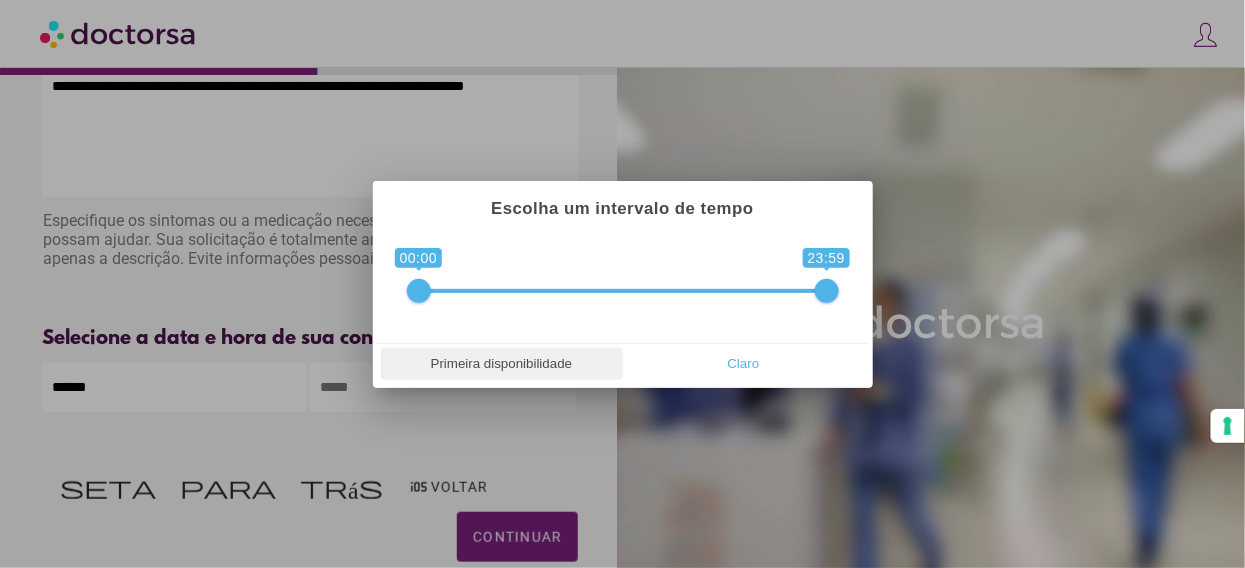 click on "Primeira disponibilidade" at bounding box center [502, 363] 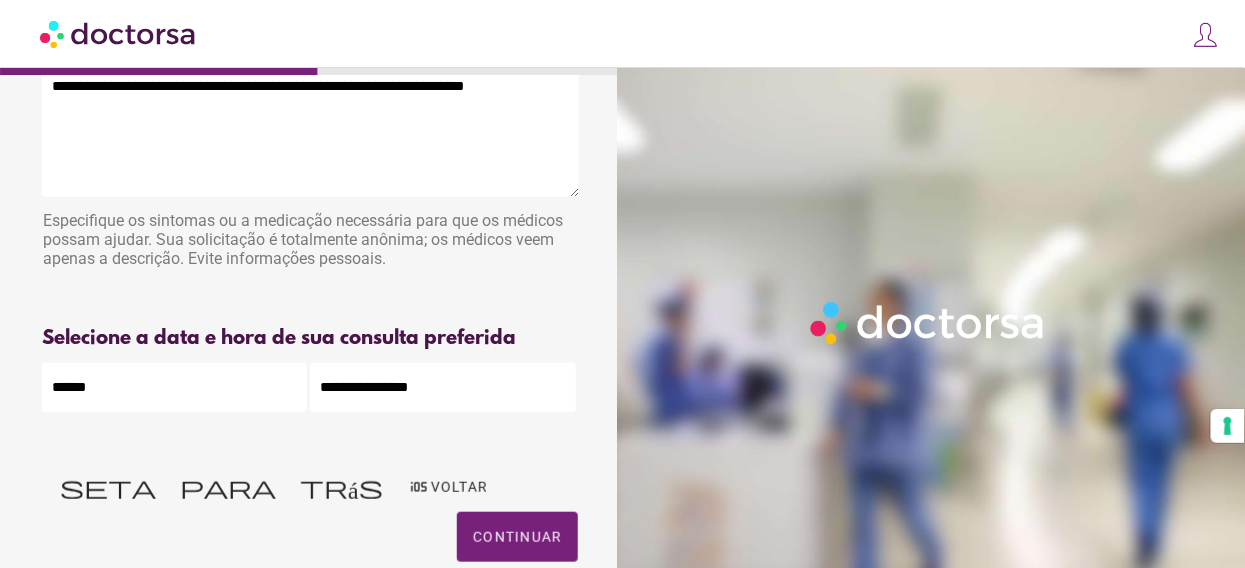click on "**********" at bounding box center [442, 387] 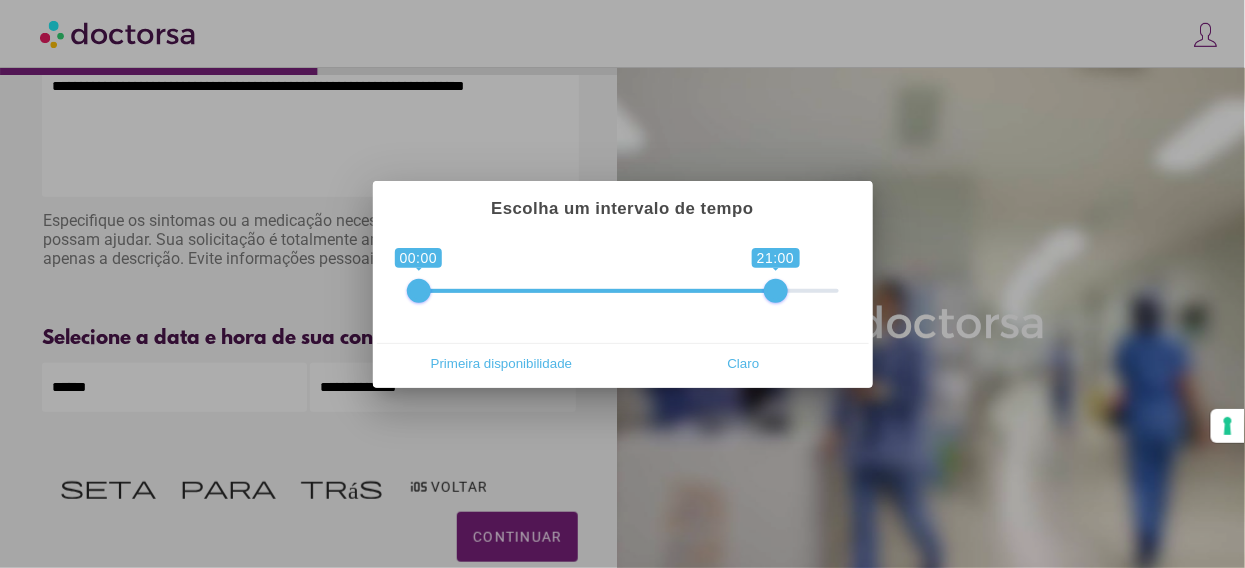 type on "**********" 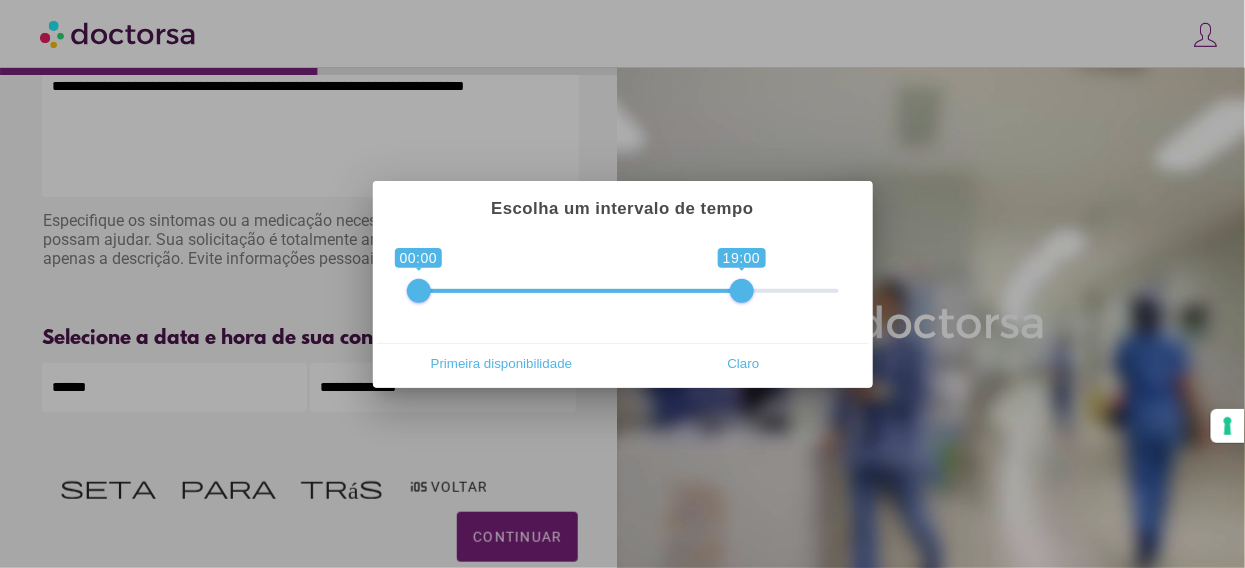 drag, startPoint x: 823, startPoint y: 289, endPoint x: 742, endPoint y: 298, distance: 81.49847 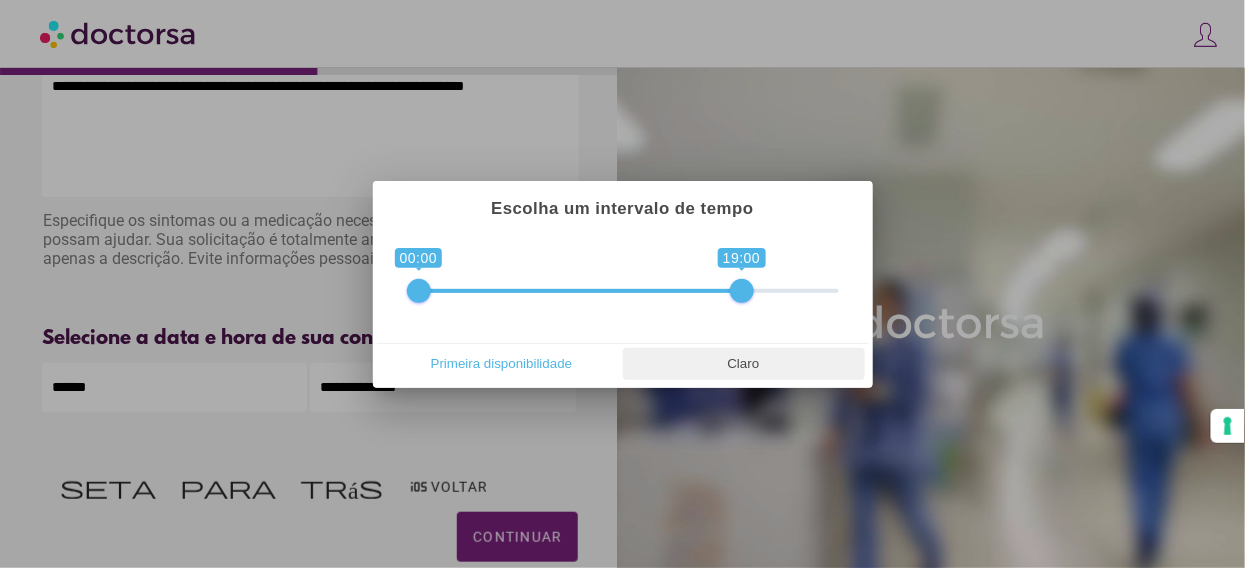 click on "Claro" at bounding box center (744, 363) 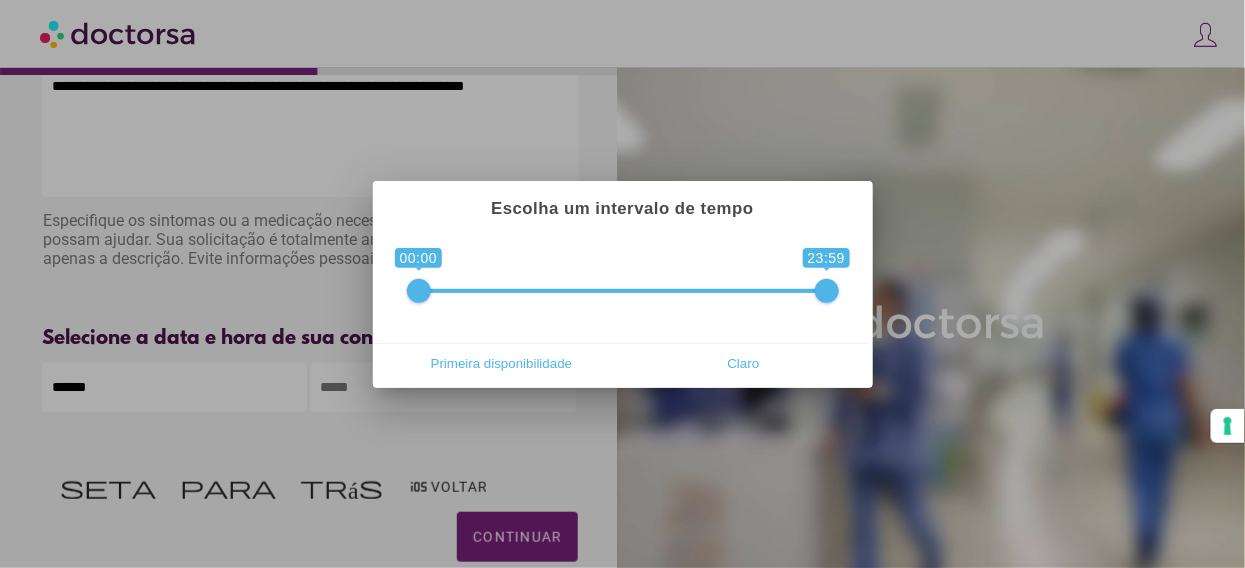 click at bounding box center [622, 291] 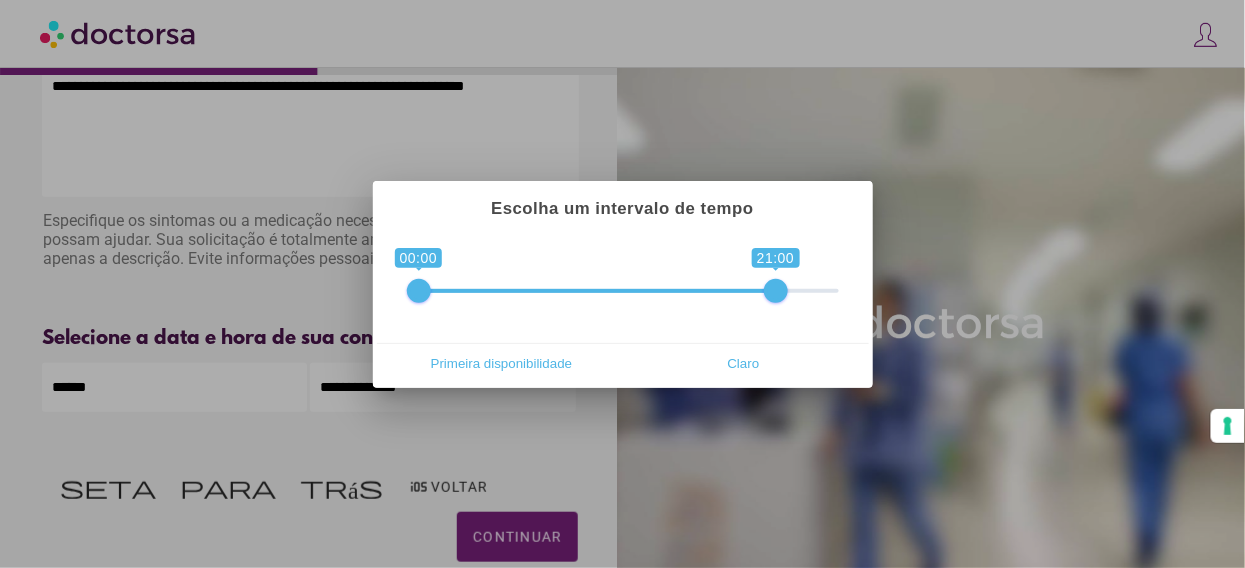 drag, startPoint x: 831, startPoint y: 291, endPoint x: 781, endPoint y: 301, distance: 50.990196 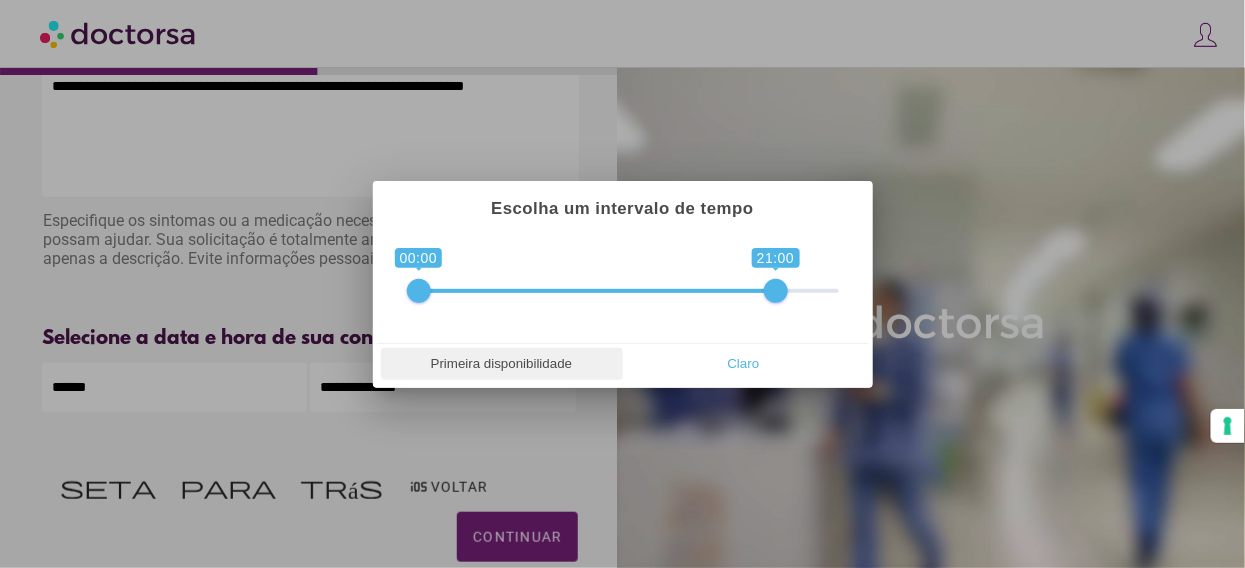 click on "Primeira disponibilidade" at bounding box center (502, 363) 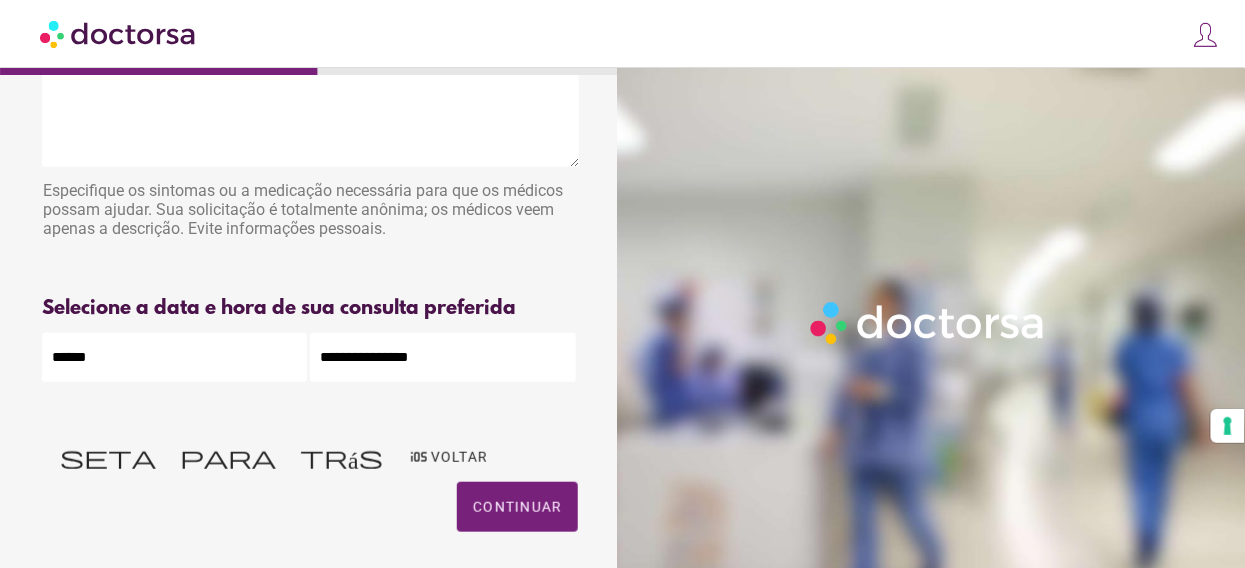 scroll, scrollTop: 156, scrollLeft: 0, axis: vertical 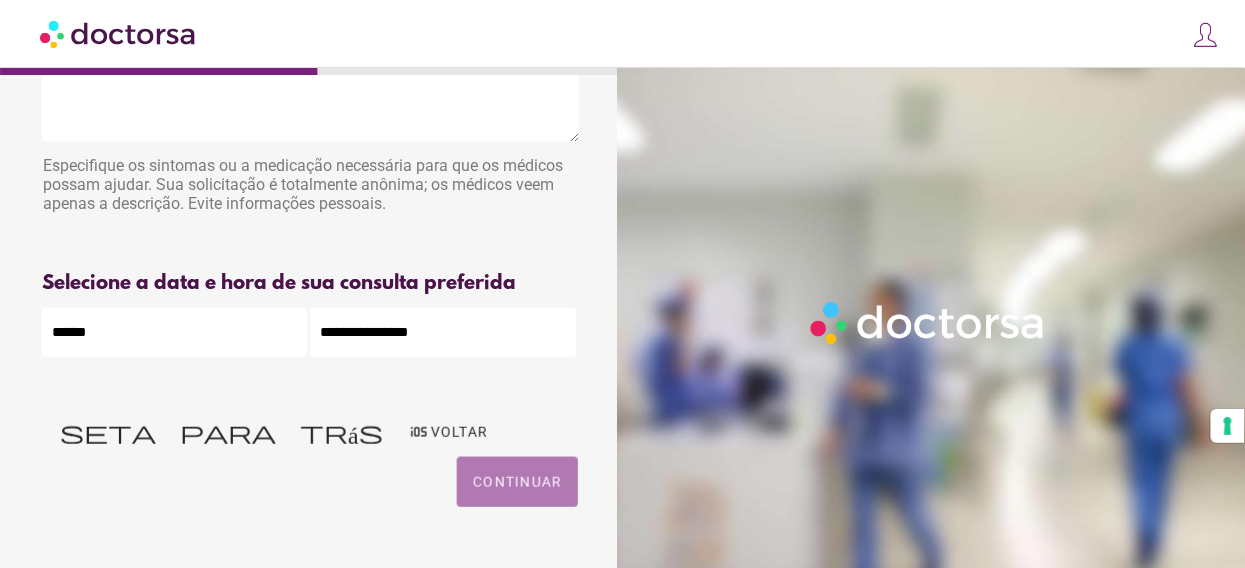click on "Continuar" at bounding box center (517, 482) 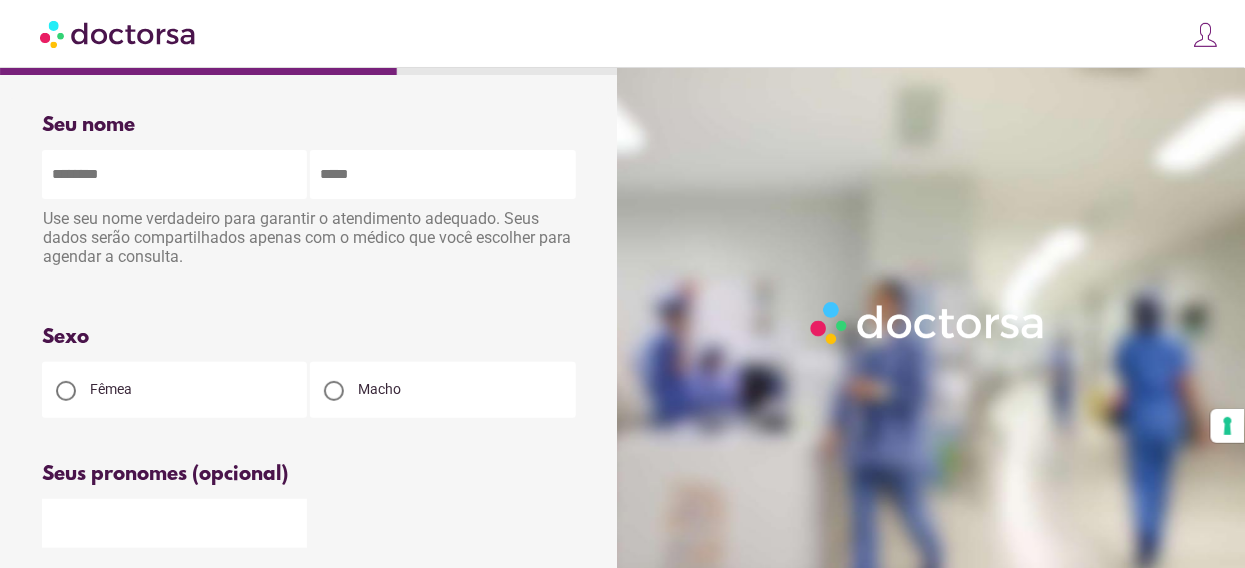 click at bounding box center (174, 174) 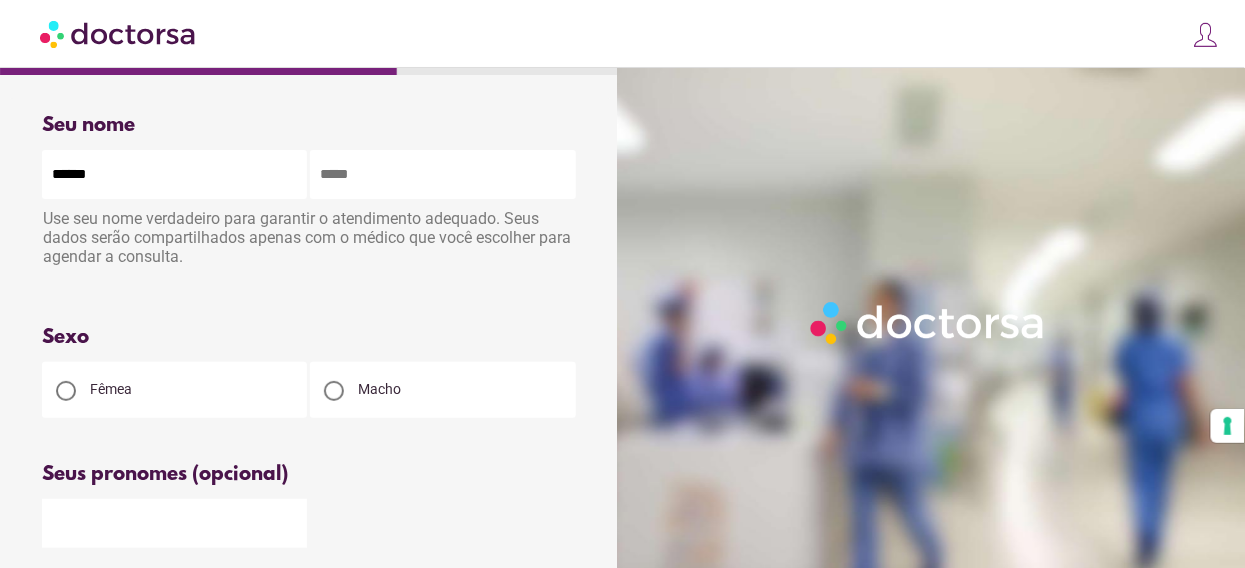 type on "******" 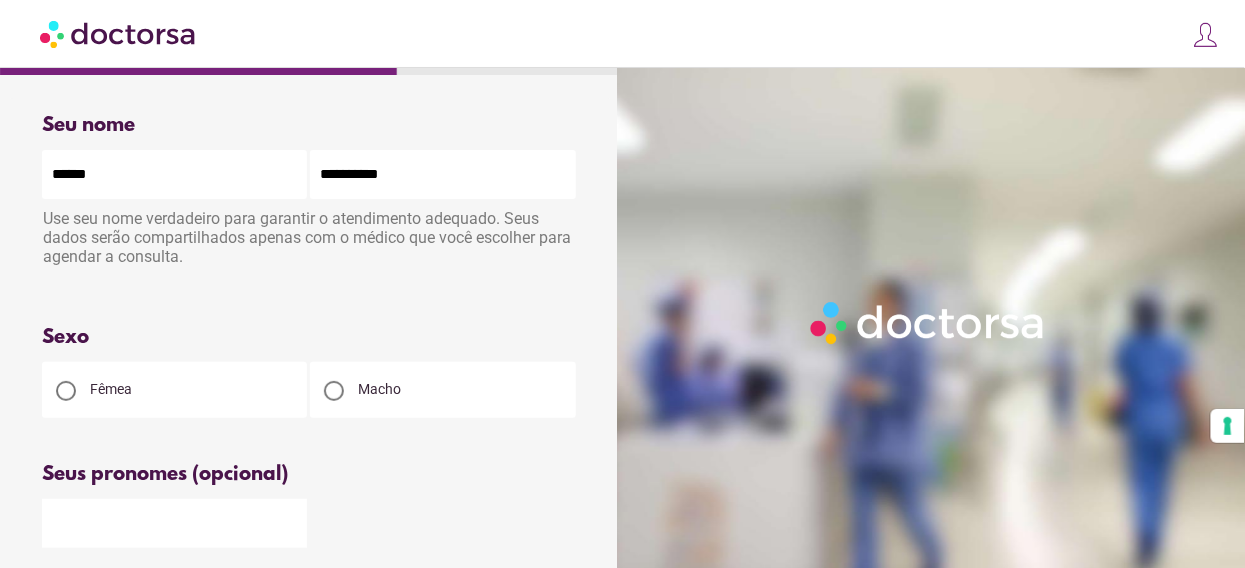 type on "**********" 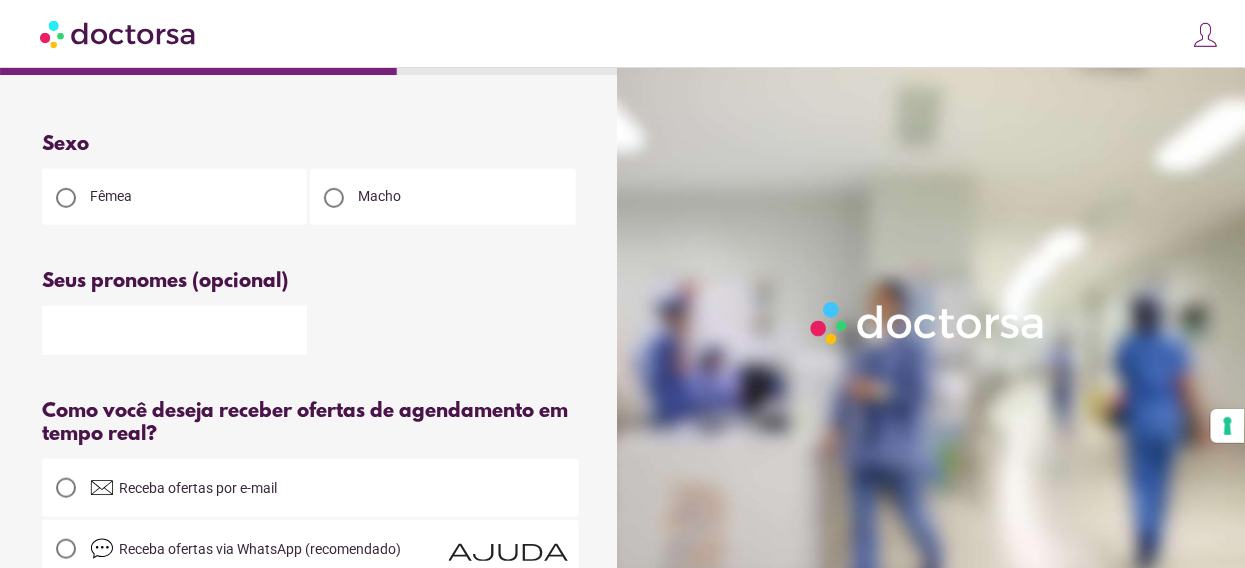 scroll, scrollTop: 200, scrollLeft: 0, axis: vertical 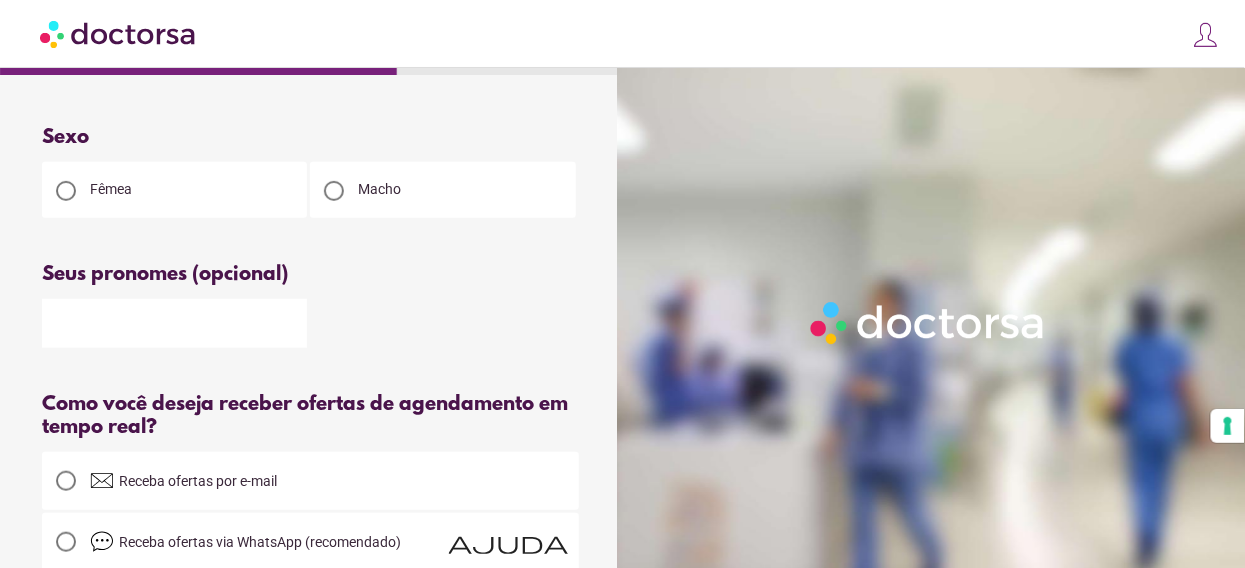 click at bounding box center (174, 323) 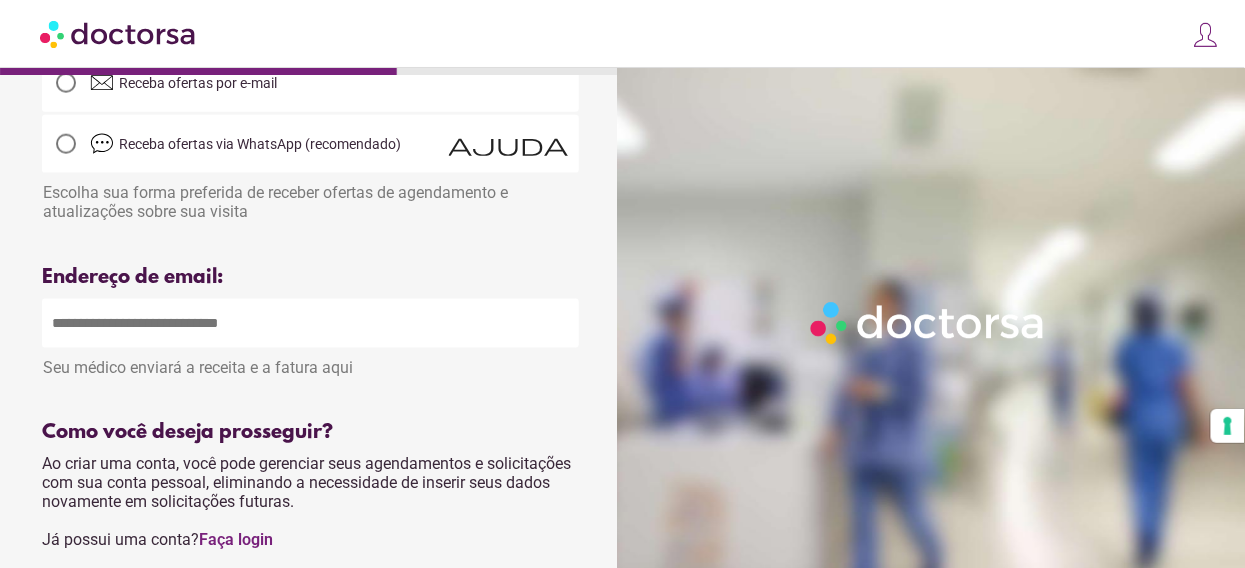 scroll, scrollTop: 600, scrollLeft: 0, axis: vertical 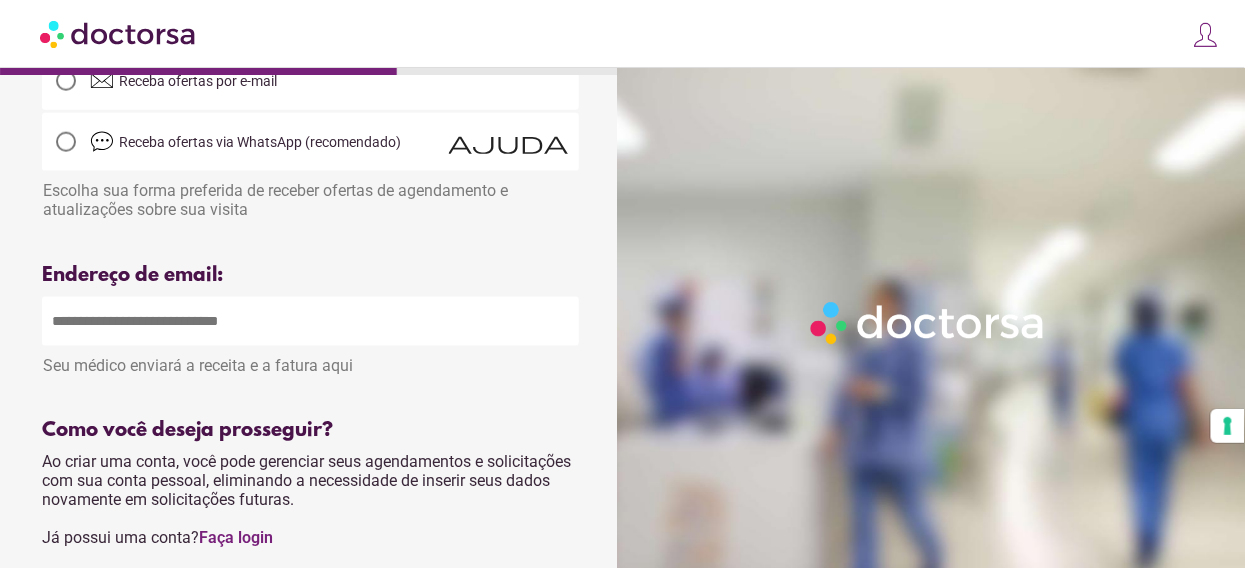 click at bounding box center [310, 321] 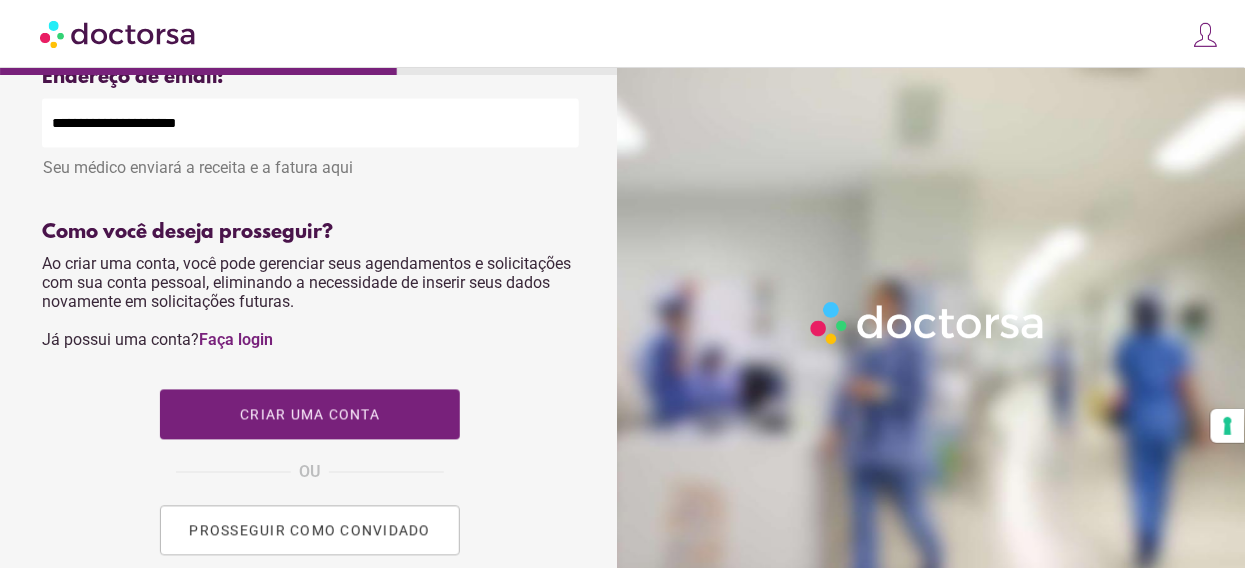 scroll, scrollTop: 799, scrollLeft: 0, axis: vertical 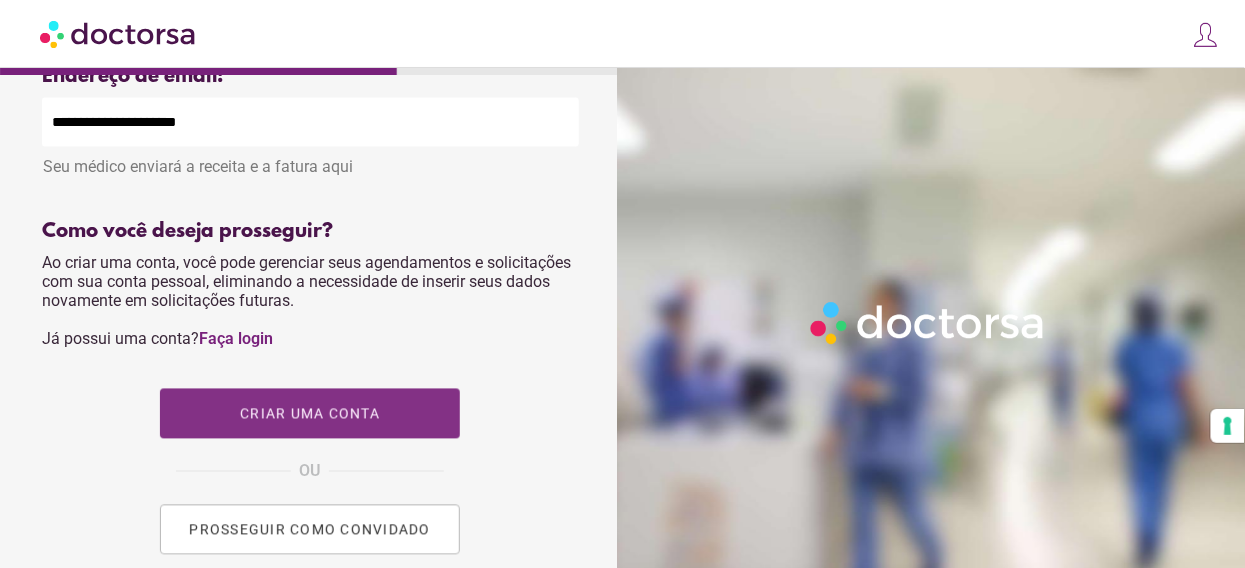 type on "**********" 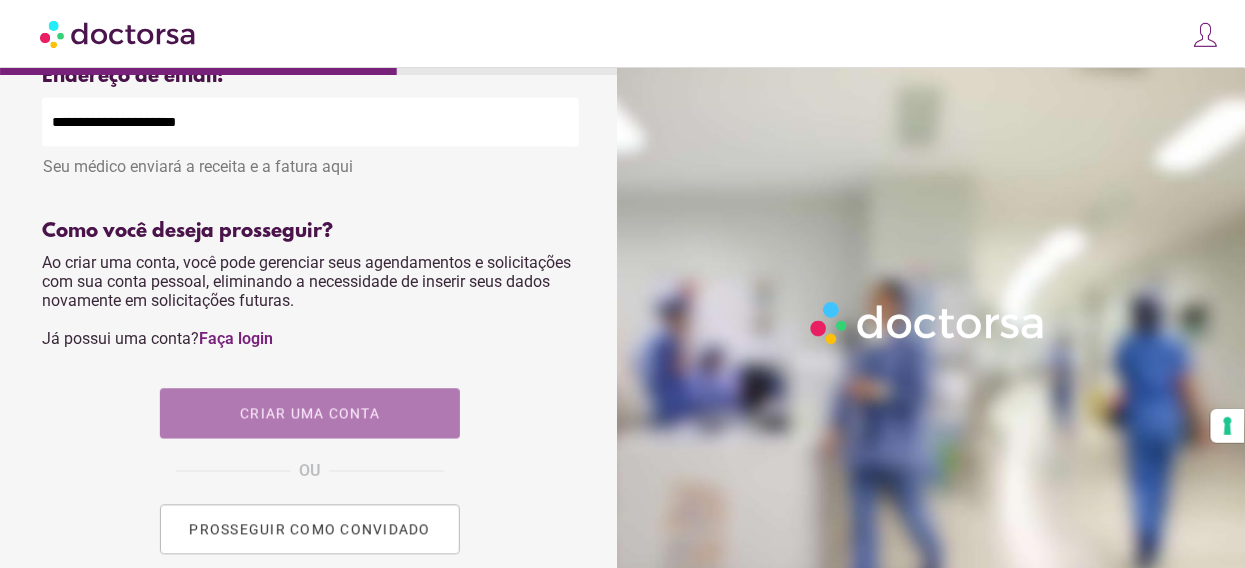 click on "Criar uma conta" at bounding box center (310, 414) 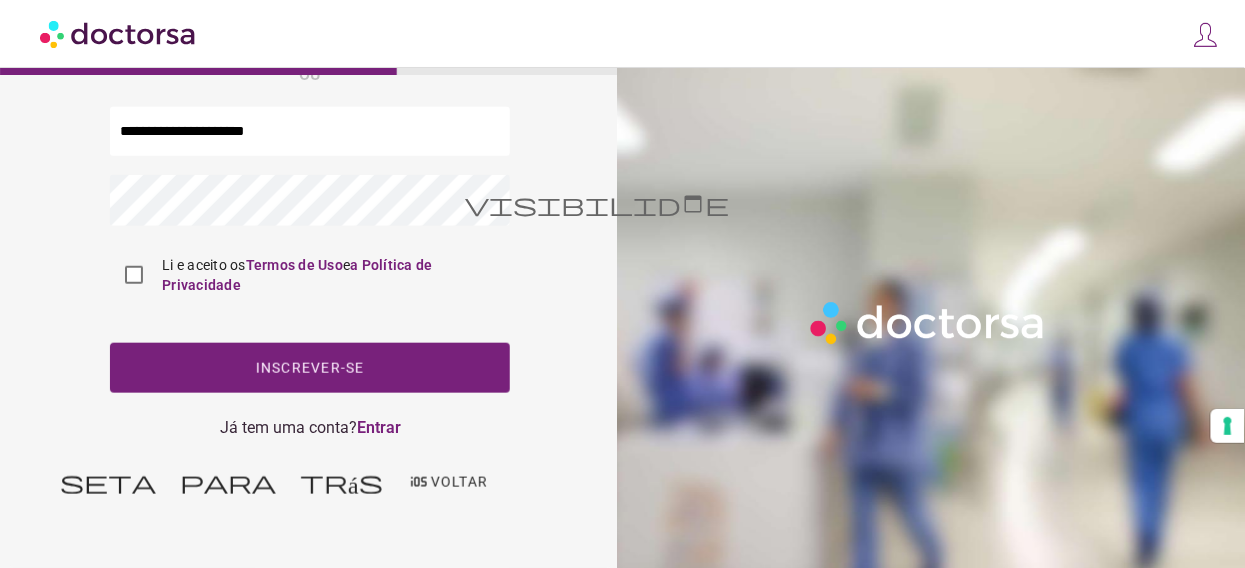 scroll, scrollTop: 0, scrollLeft: 0, axis: both 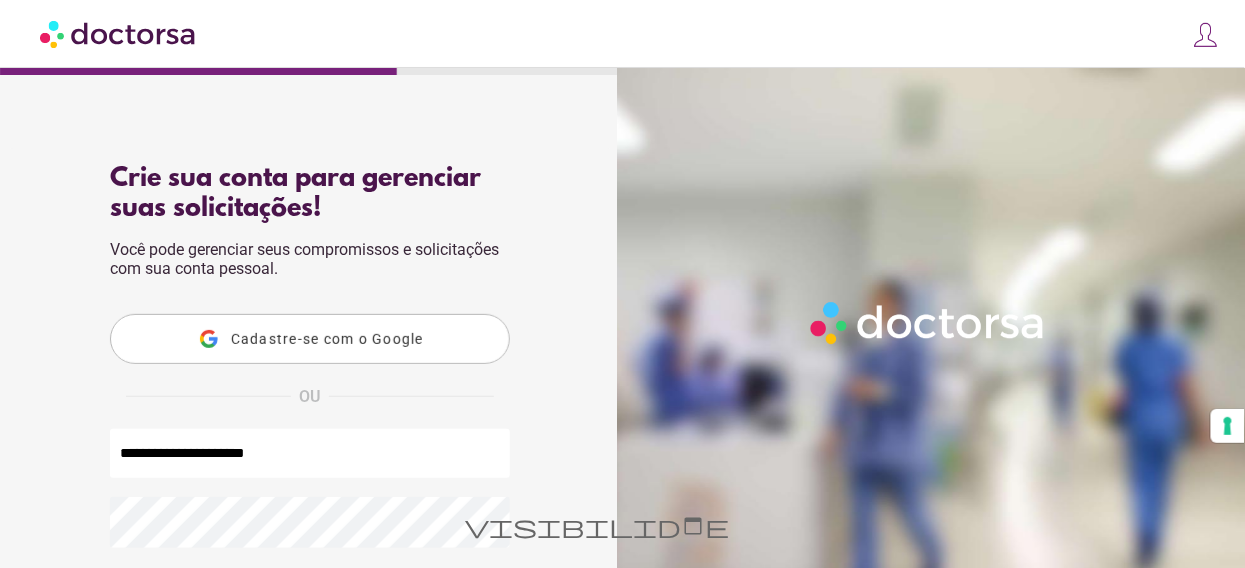 click on "Cadastre-se com o Google" at bounding box center (327, 339) 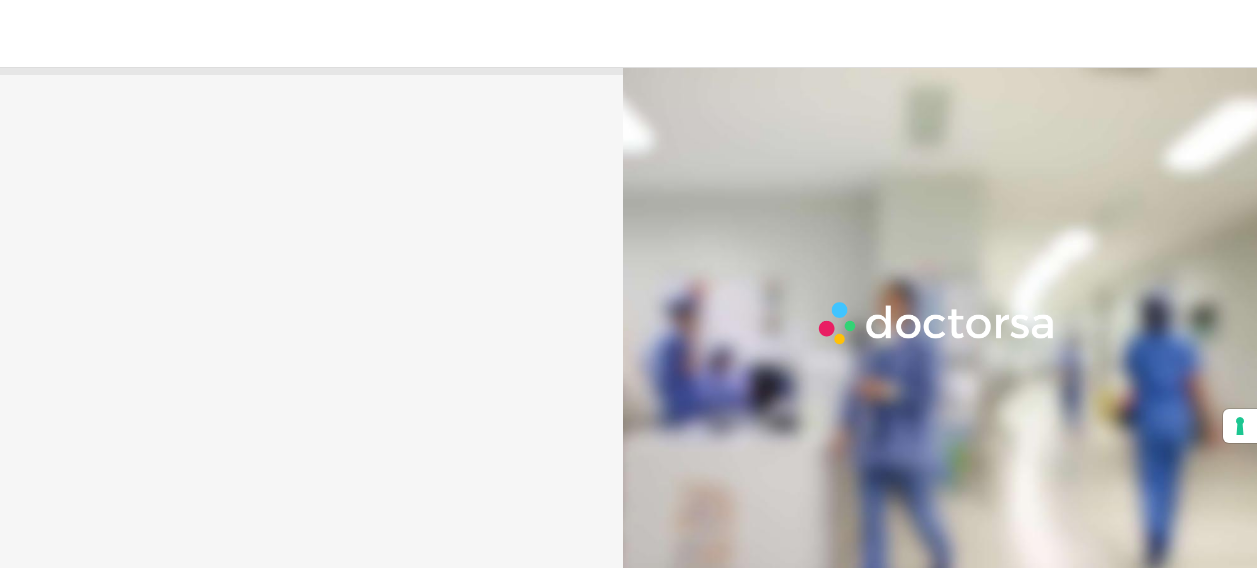 scroll, scrollTop: 0, scrollLeft: 0, axis: both 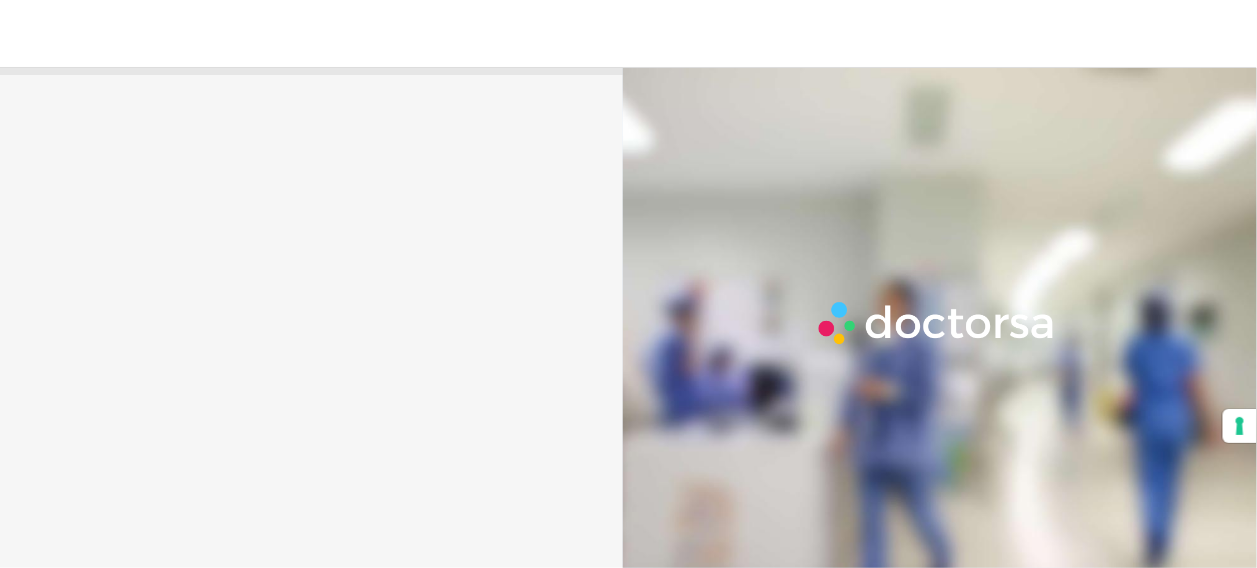 type on "******" 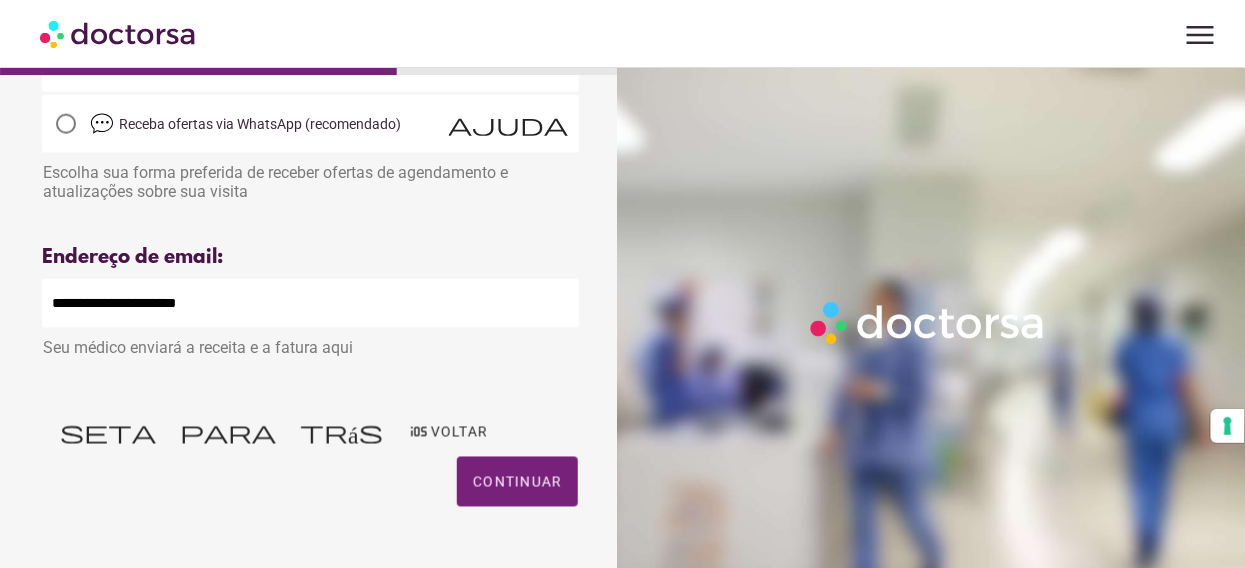 scroll, scrollTop: 623, scrollLeft: 0, axis: vertical 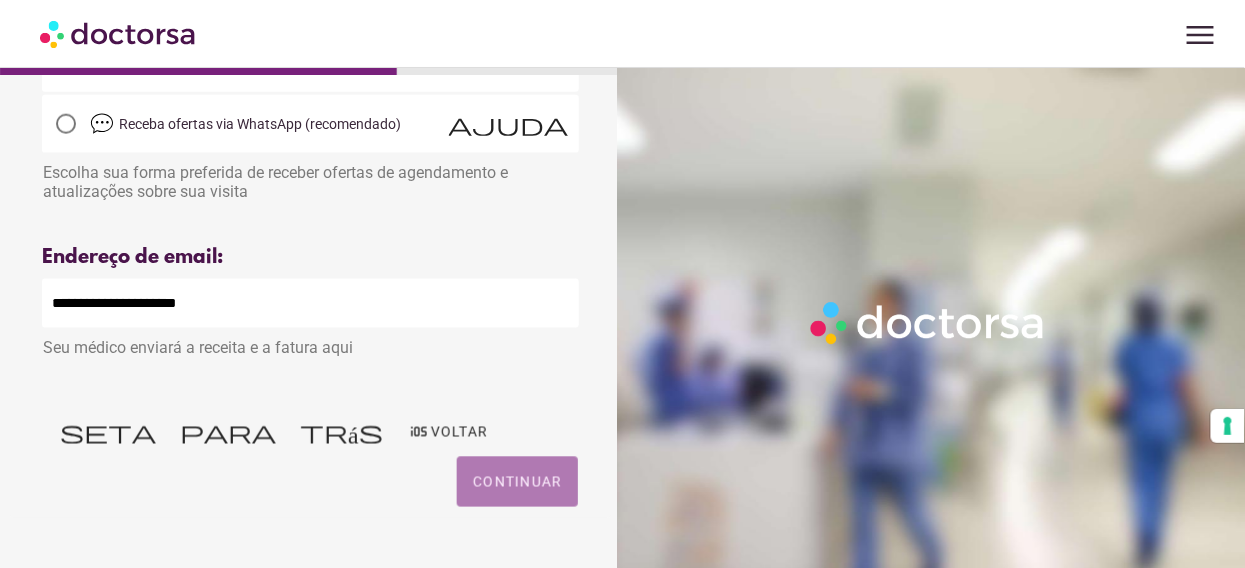 click at bounding box center (517, 482) 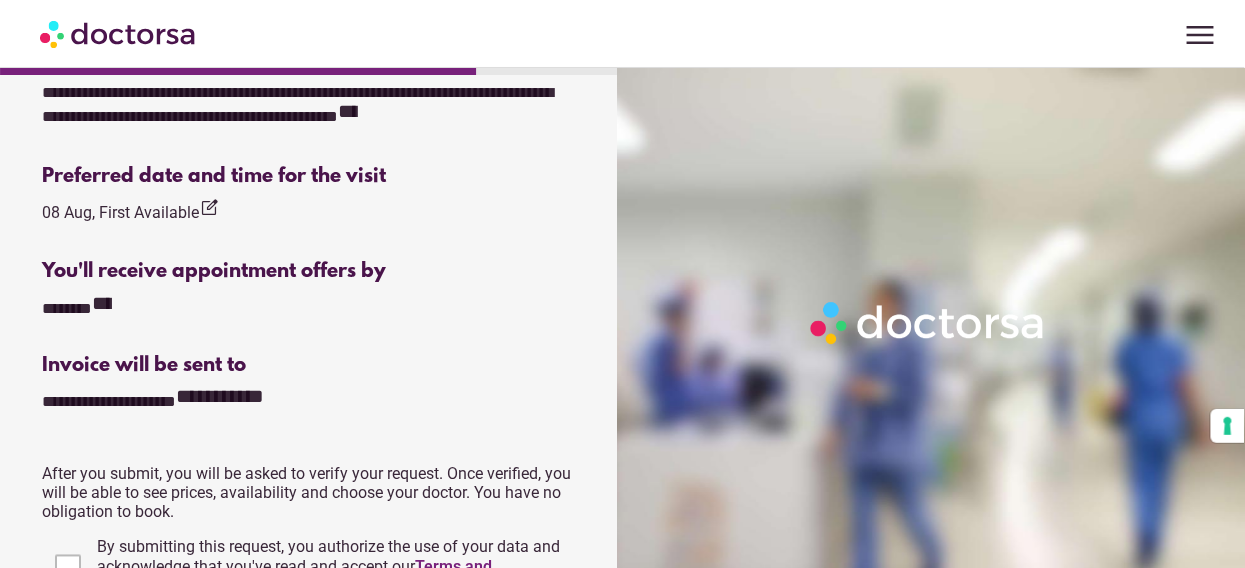 scroll, scrollTop: 0, scrollLeft: 0, axis: both 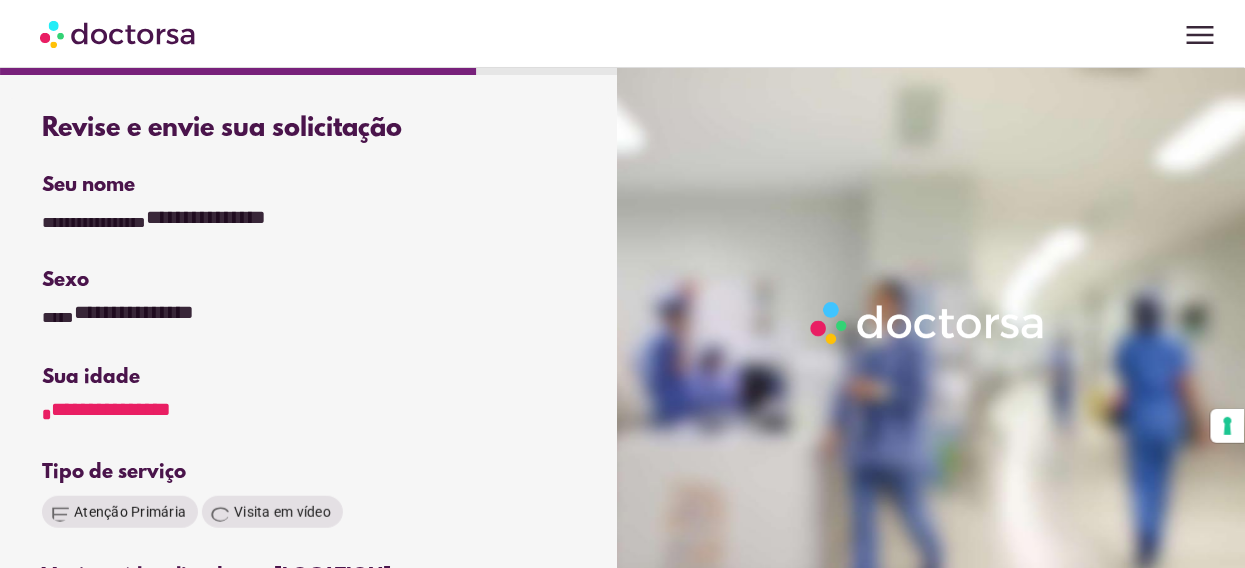 click on "**********" at bounding box center (111, 409) 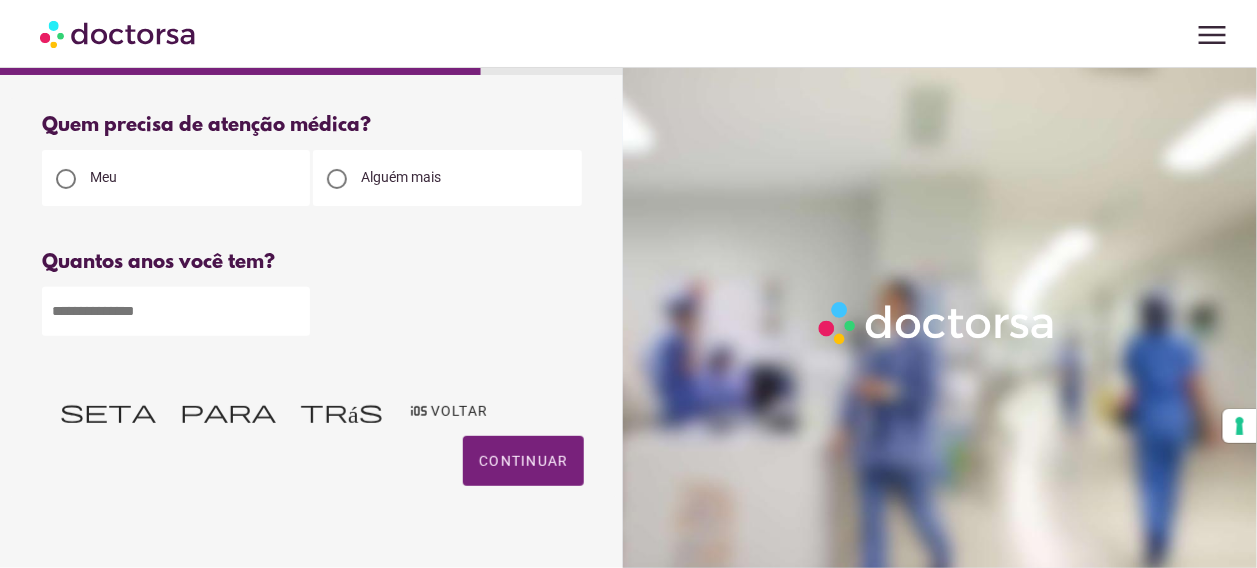 click on "**" at bounding box center [176, 311] 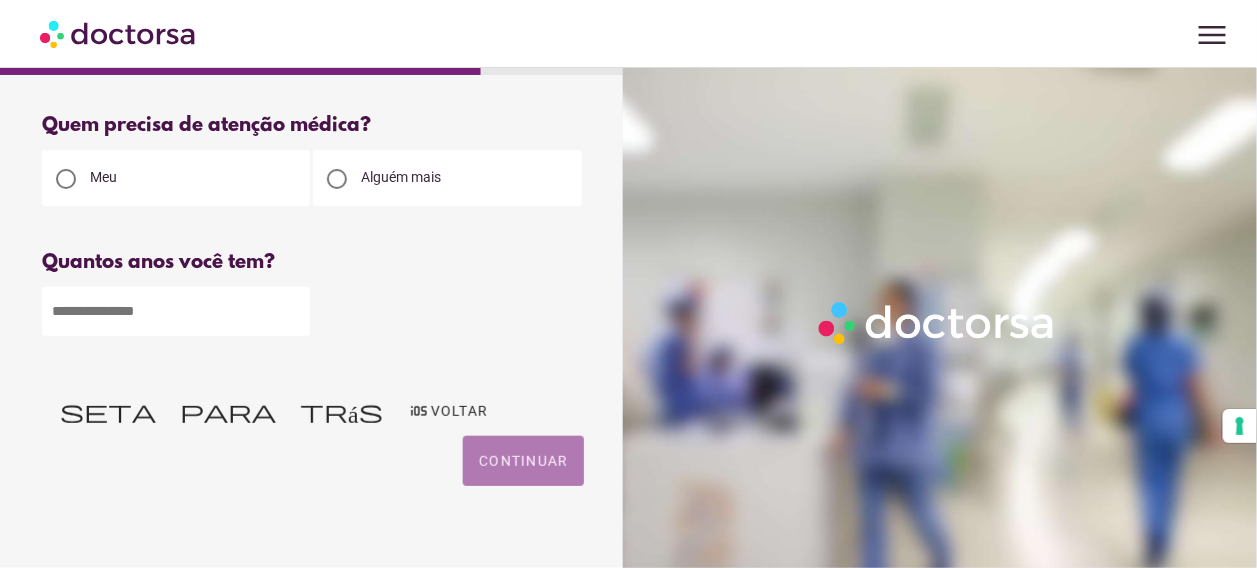 click on "Continuar" at bounding box center (523, 461) 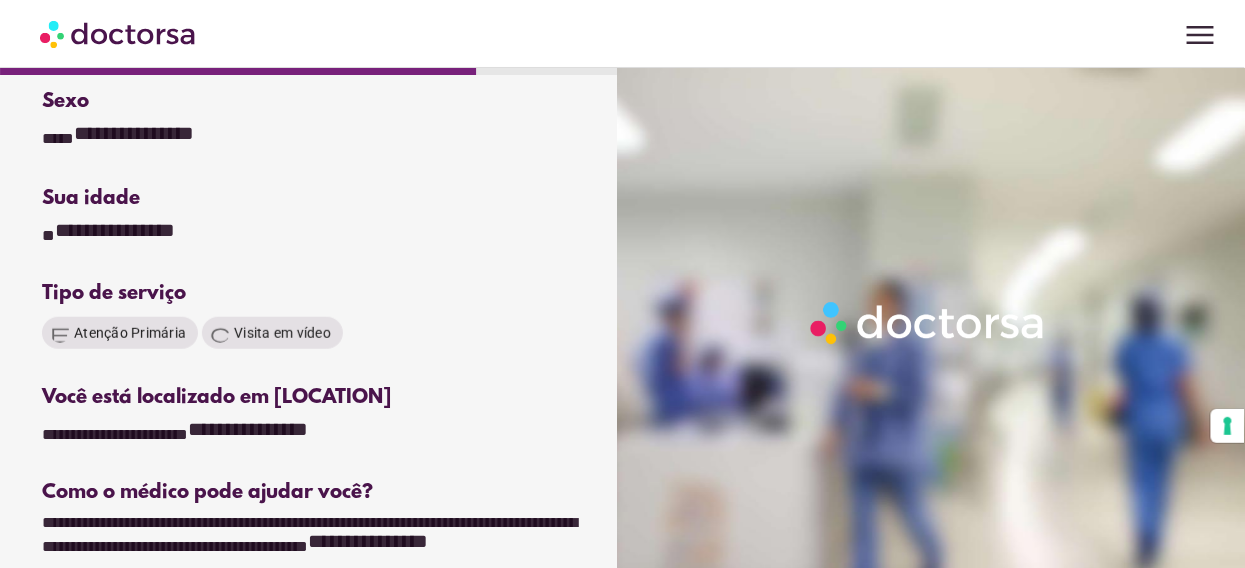 scroll, scrollTop: 200, scrollLeft: 0, axis: vertical 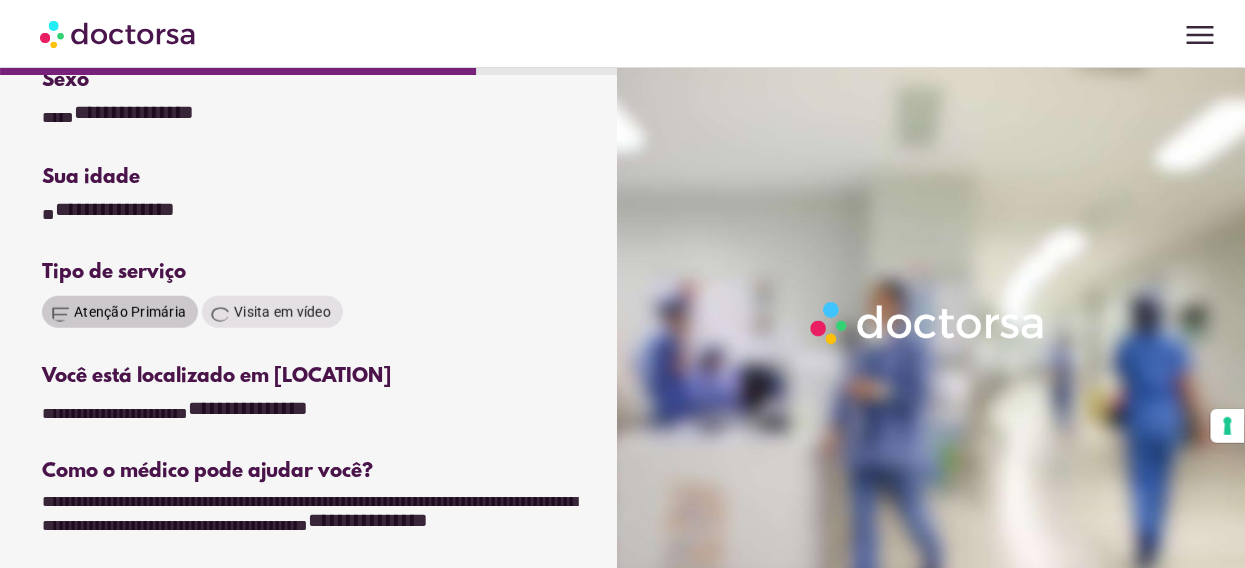 click on "Atenção Primária" at bounding box center [130, 312] 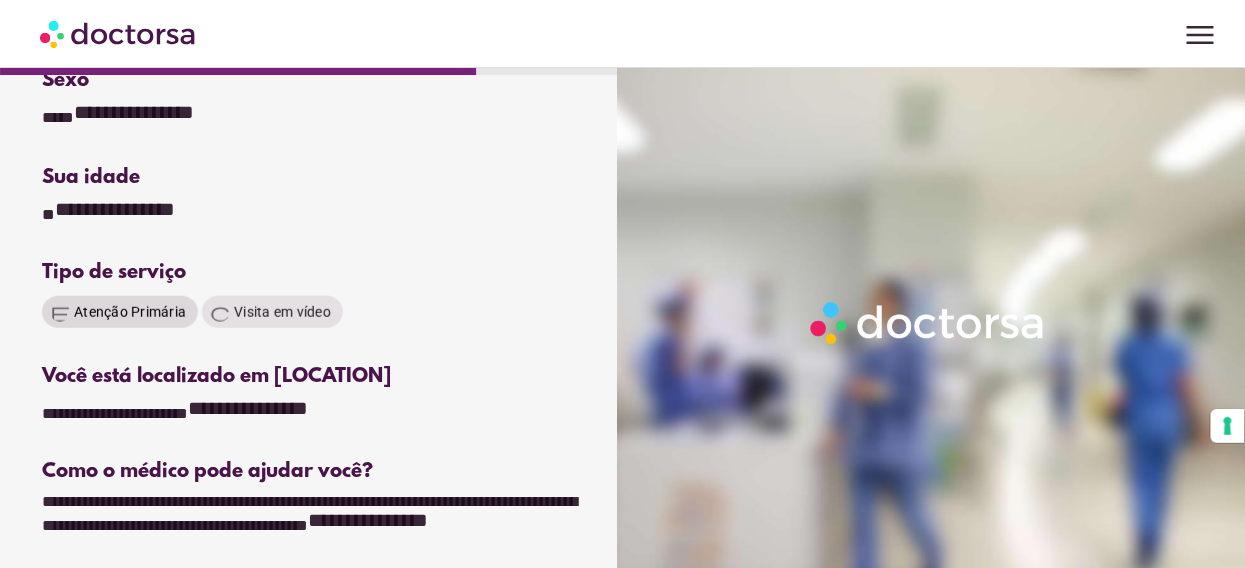scroll, scrollTop: 0, scrollLeft: 0, axis: both 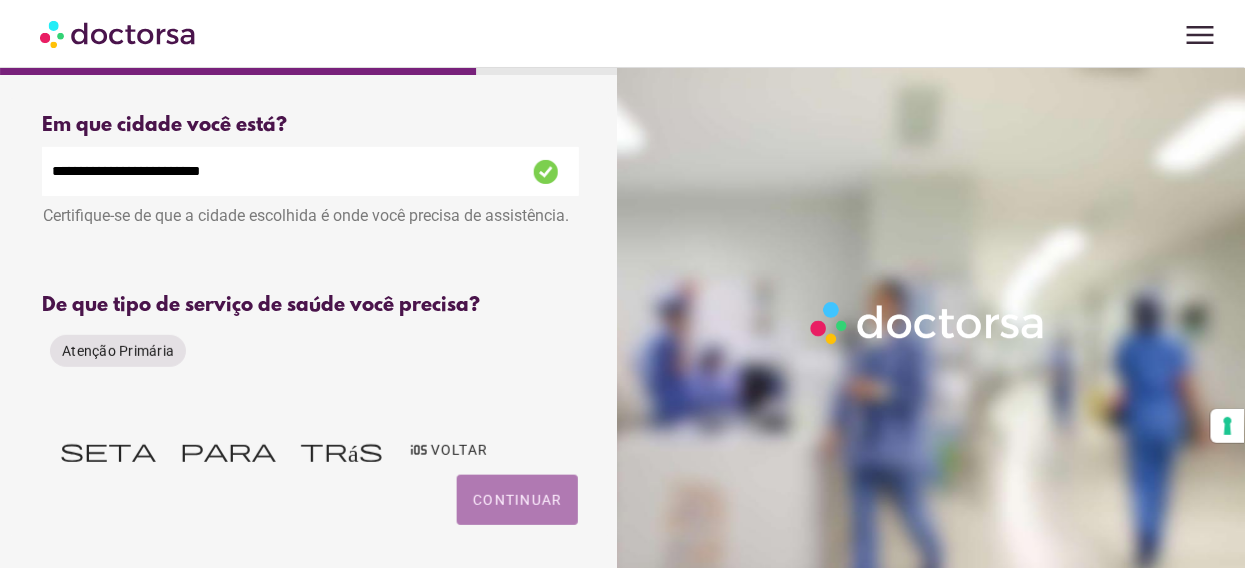 click on "Continuar" at bounding box center [517, 500] 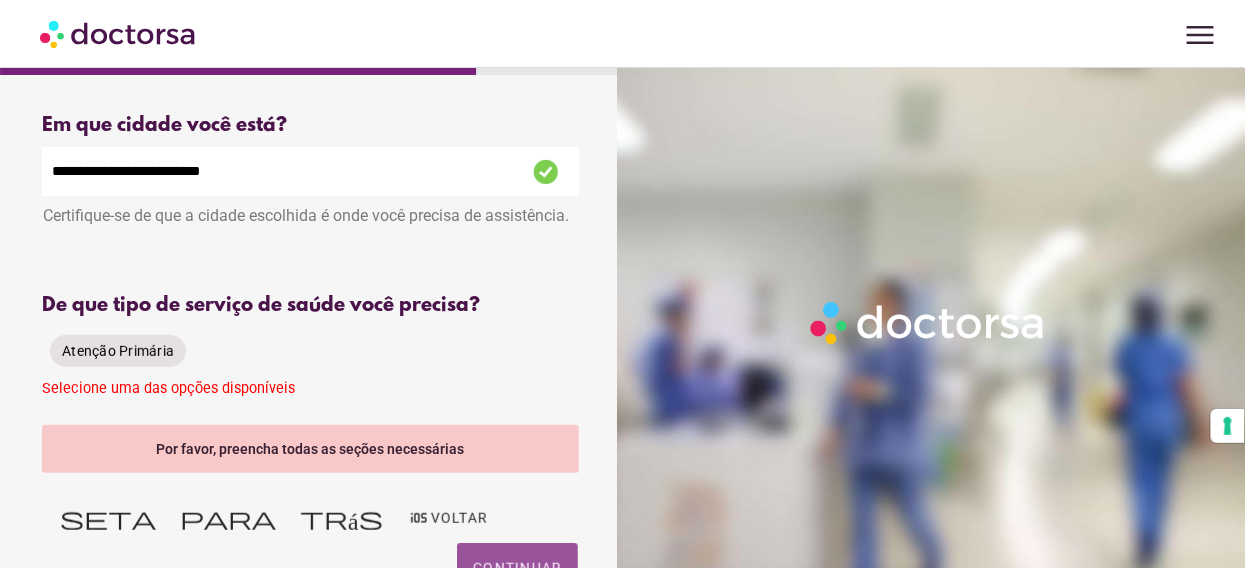 click on "Atenção Primária" at bounding box center (118, 351) 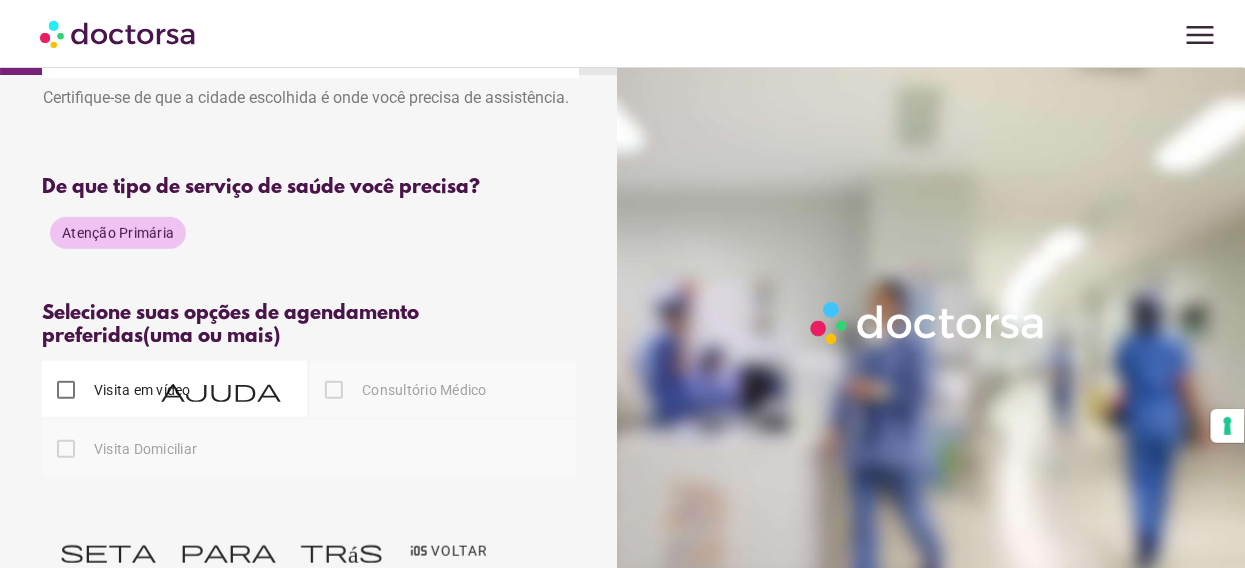 scroll, scrollTop: 200, scrollLeft: 0, axis: vertical 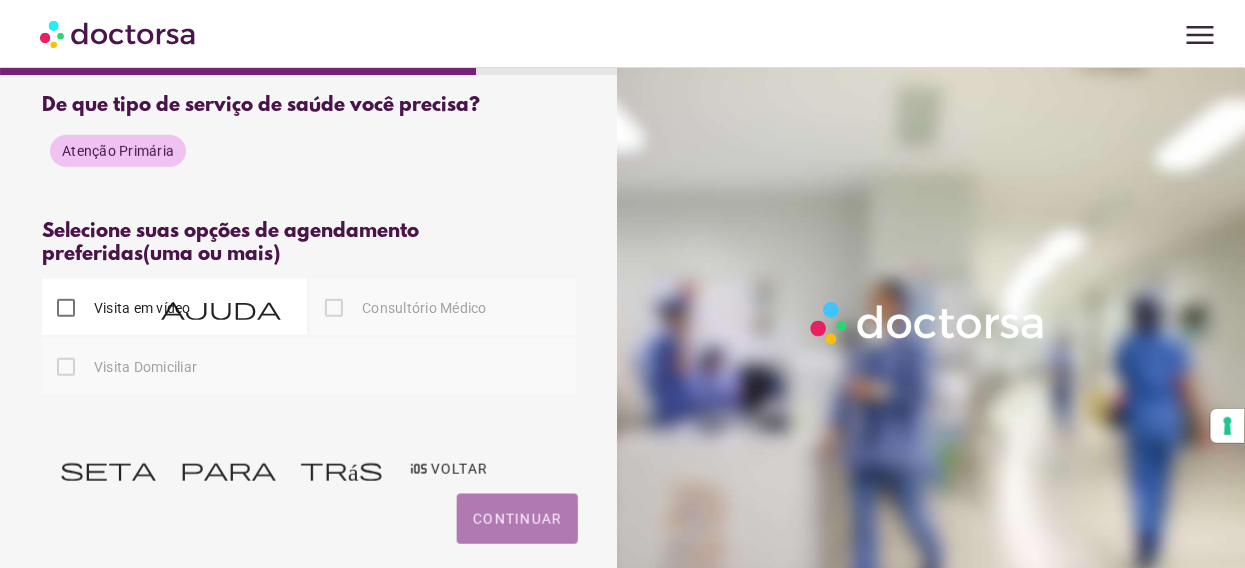 click on "Continuar" at bounding box center [517, 519] 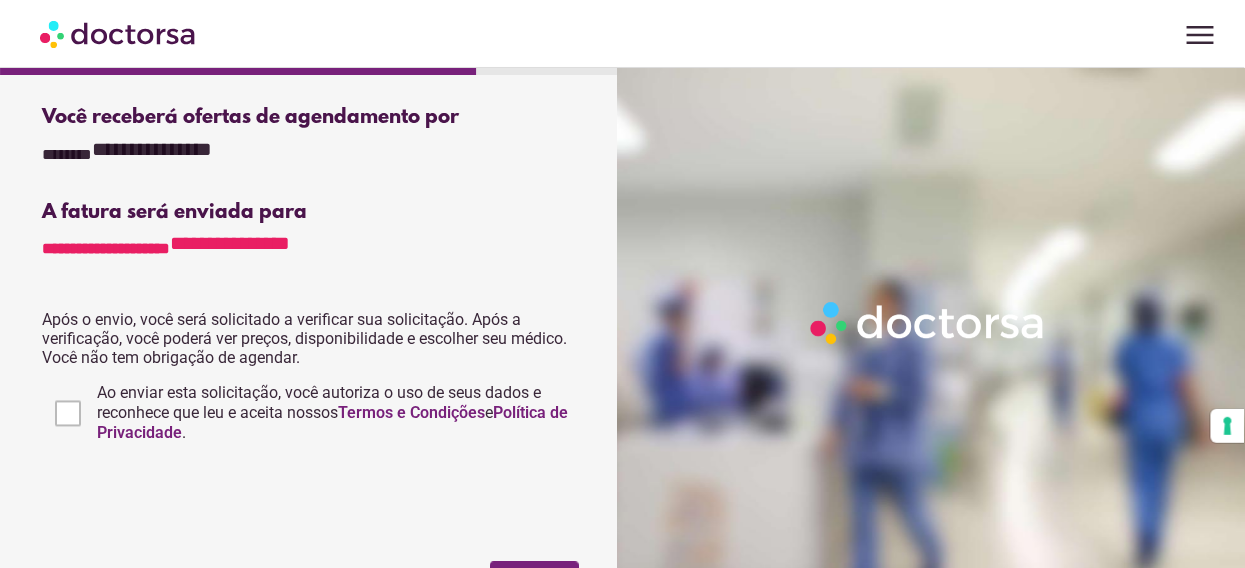 scroll, scrollTop: 900, scrollLeft: 0, axis: vertical 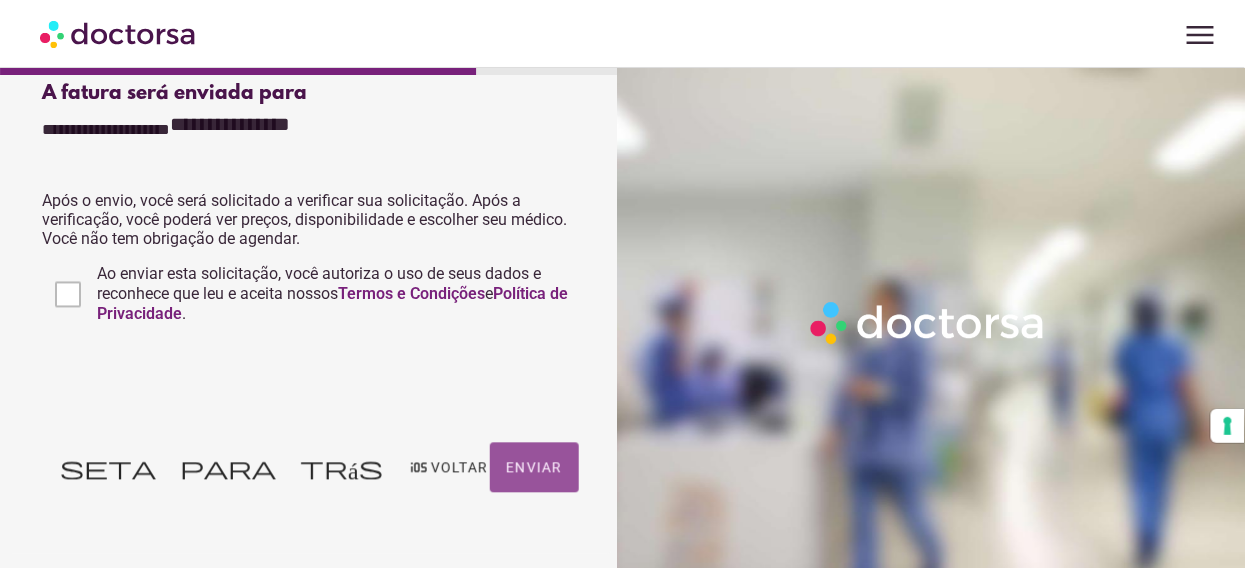 click on "Enviar" at bounding box center (534, 468) 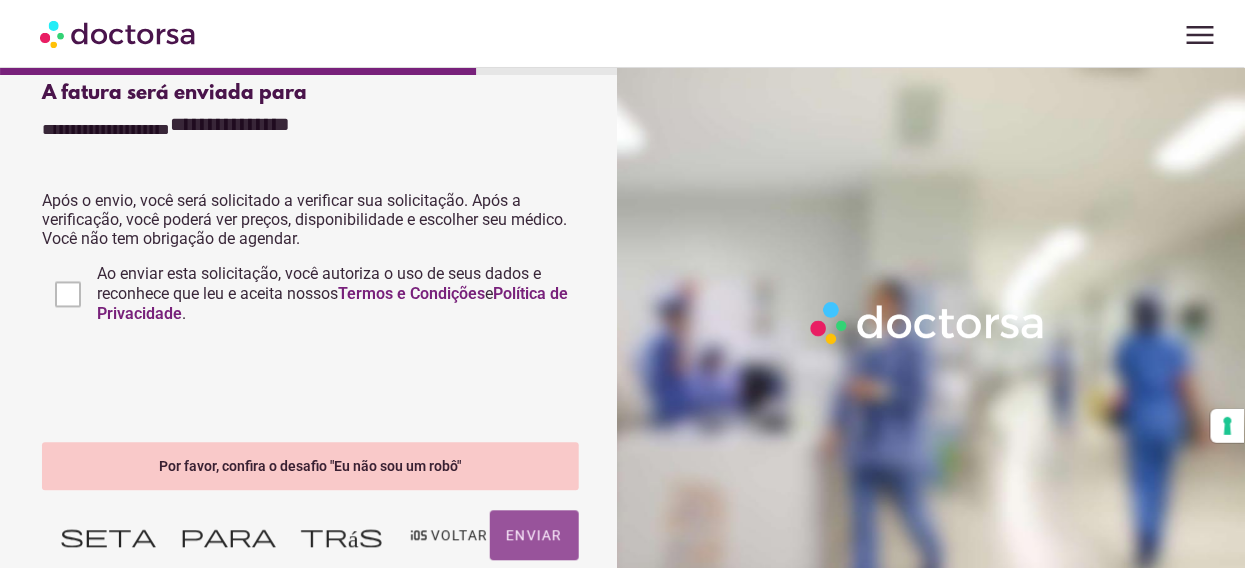 click on "Enviar" at bounding box center [534, 536] 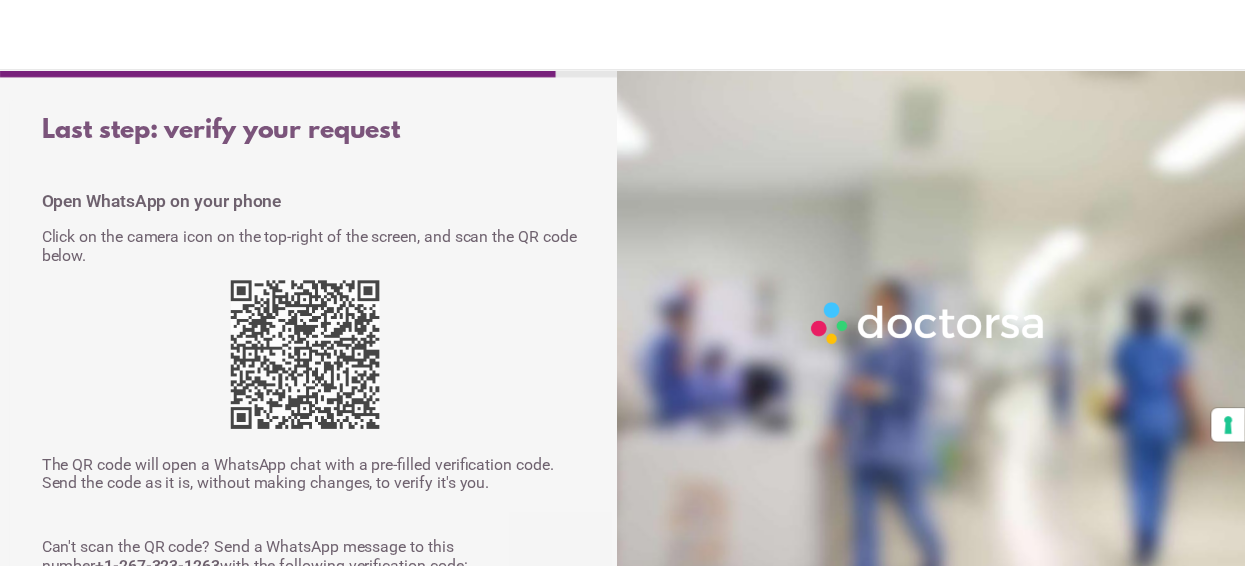 scroll, scrollTop: 0, scrollLeft: 0, axis: both 